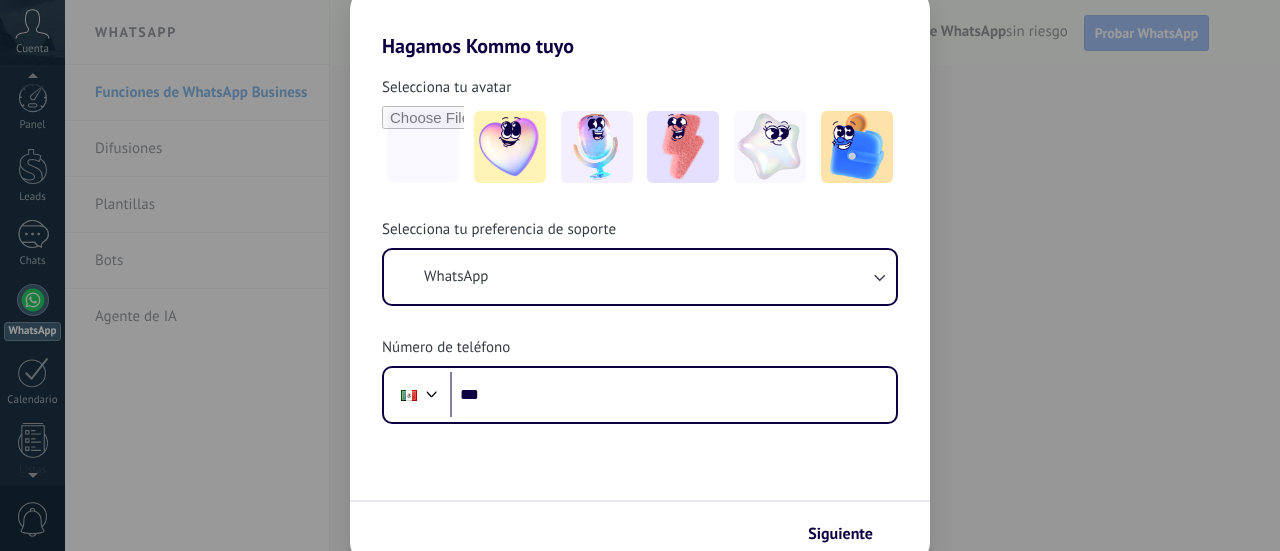 scroll, scrollTop: 0, scrollLeft: 0, axis: both 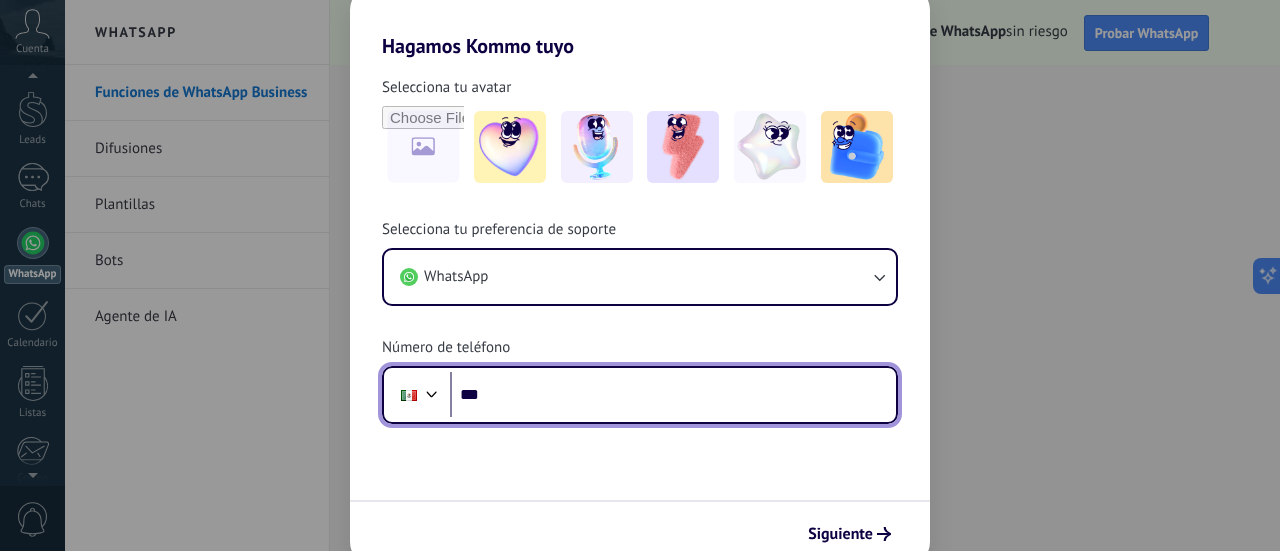 click on "***" at bounding box center [673, 395] 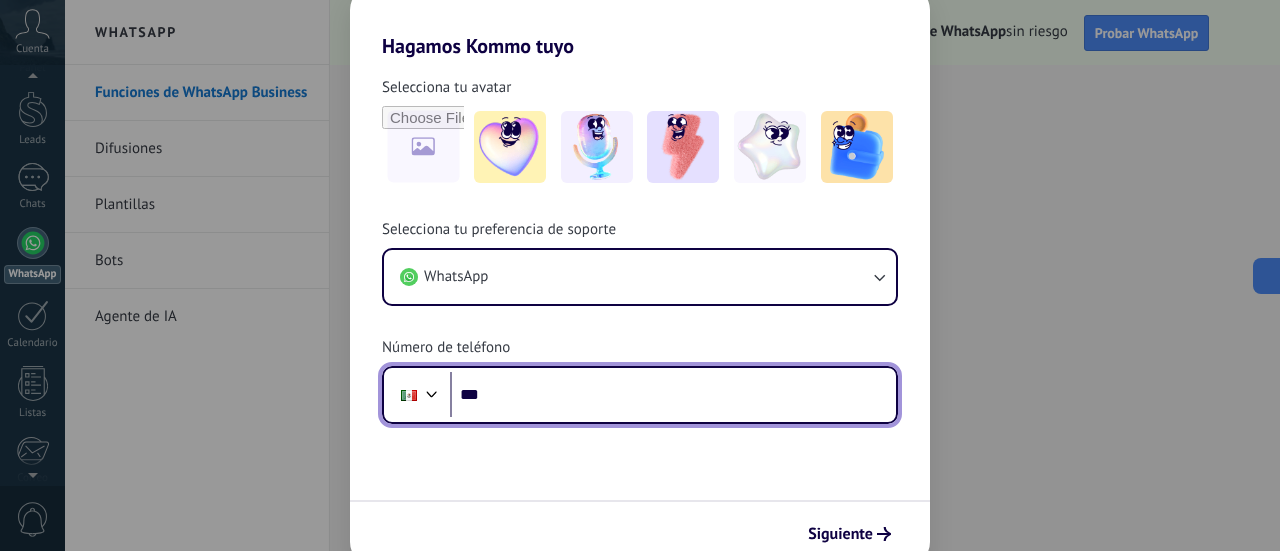 click on "***" at bounding box center (673, 395) 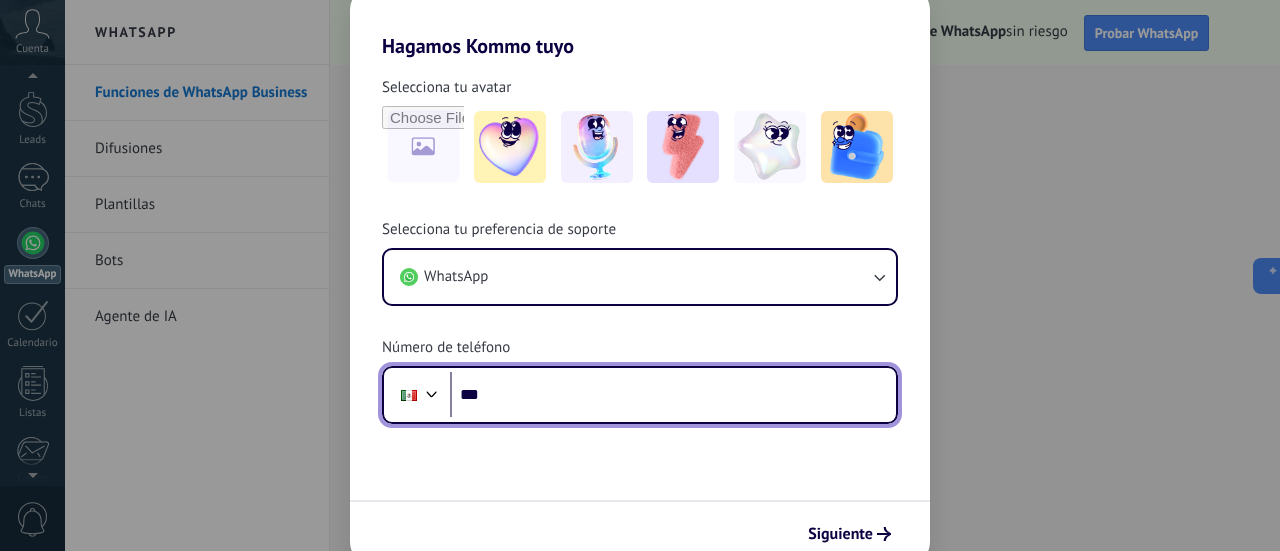 paste on "**********" 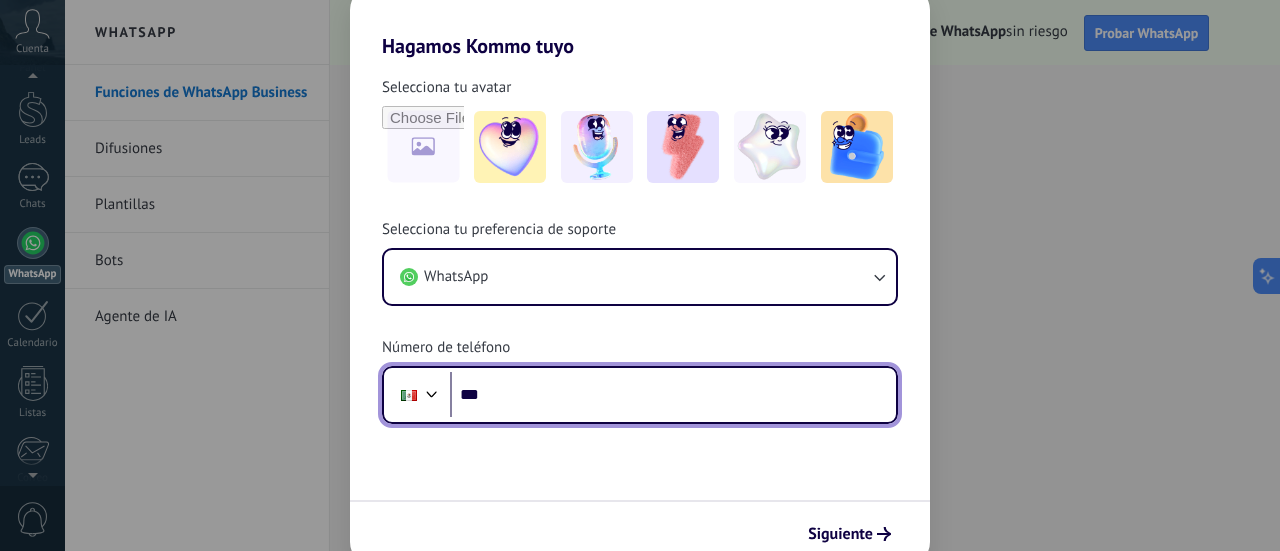 type on "**" 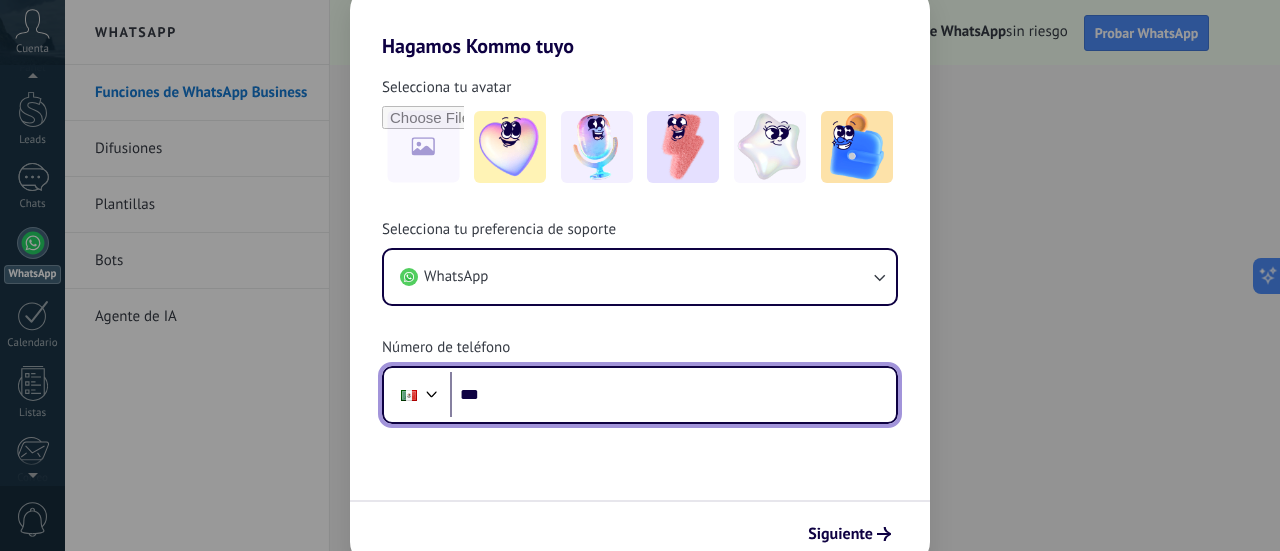 type on "**" 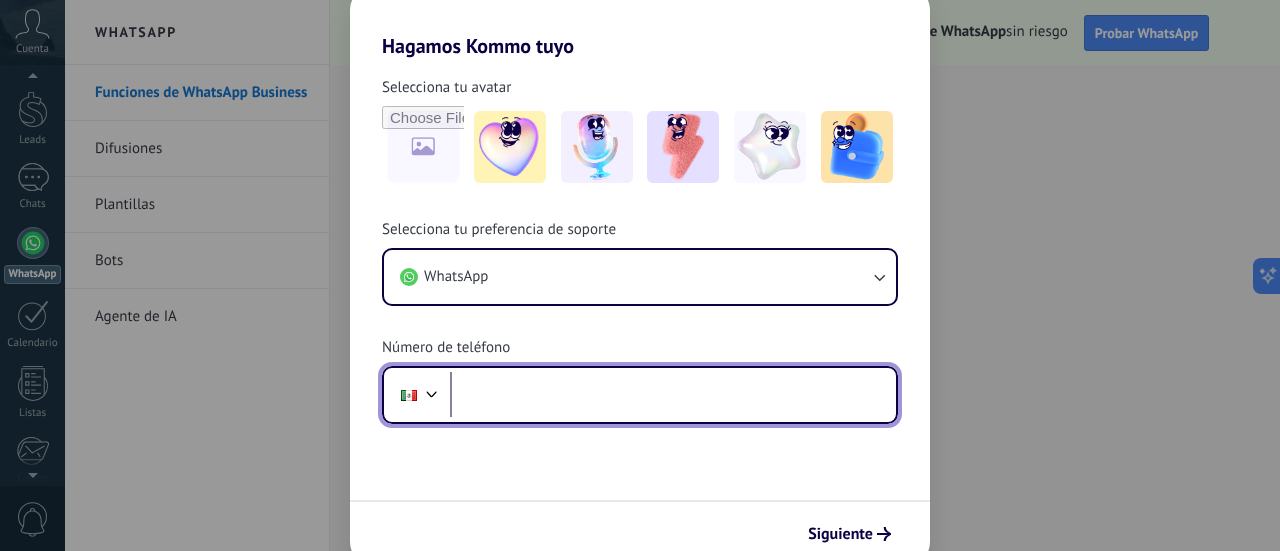 click at bounding box center (673, 395) 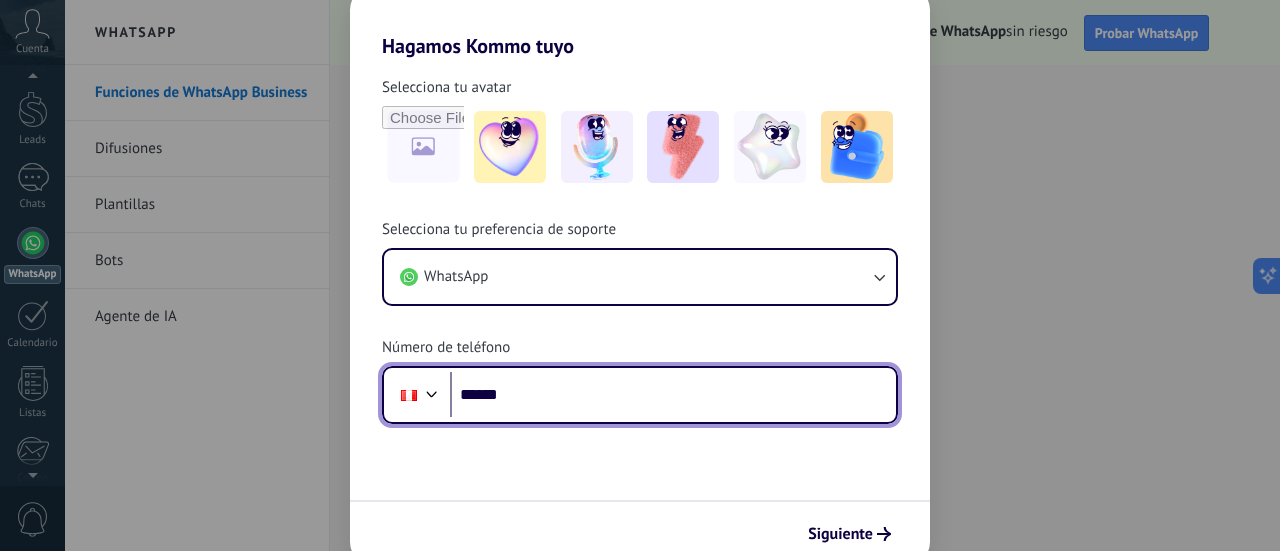 type on "**" 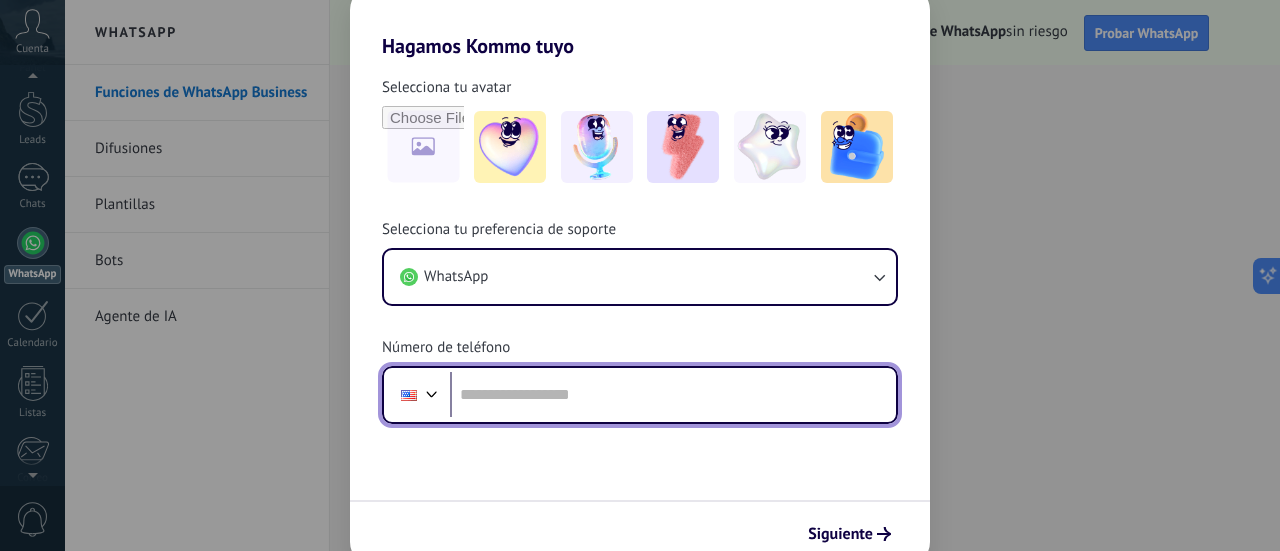 click at bounding box center (432, 392) 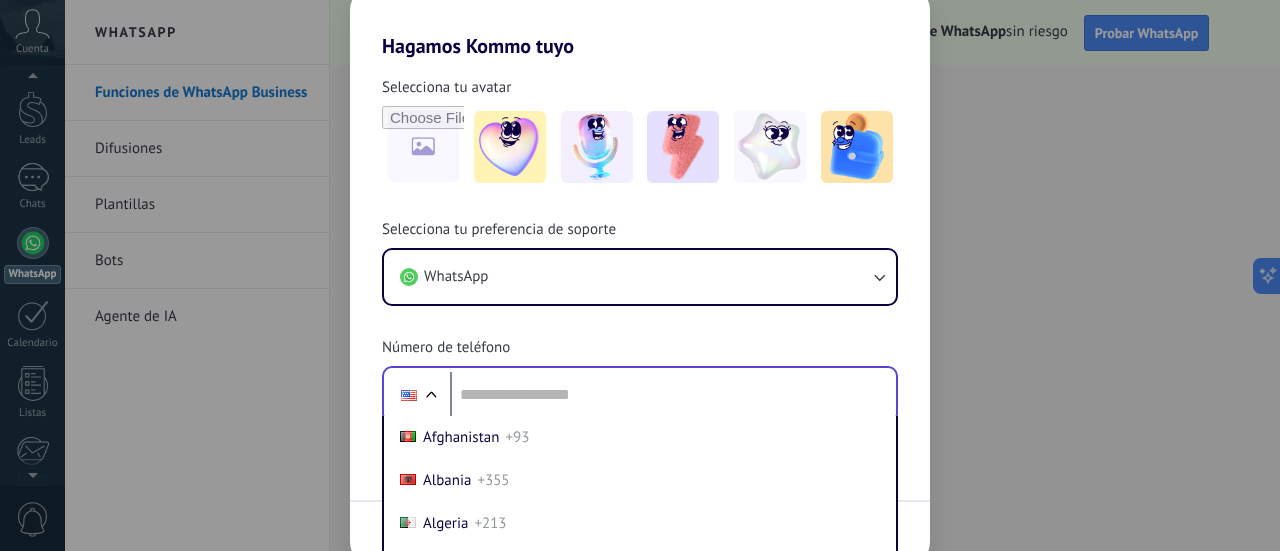 scroll, scrollTop: 102, scrollLeft: 0, axis: vertical 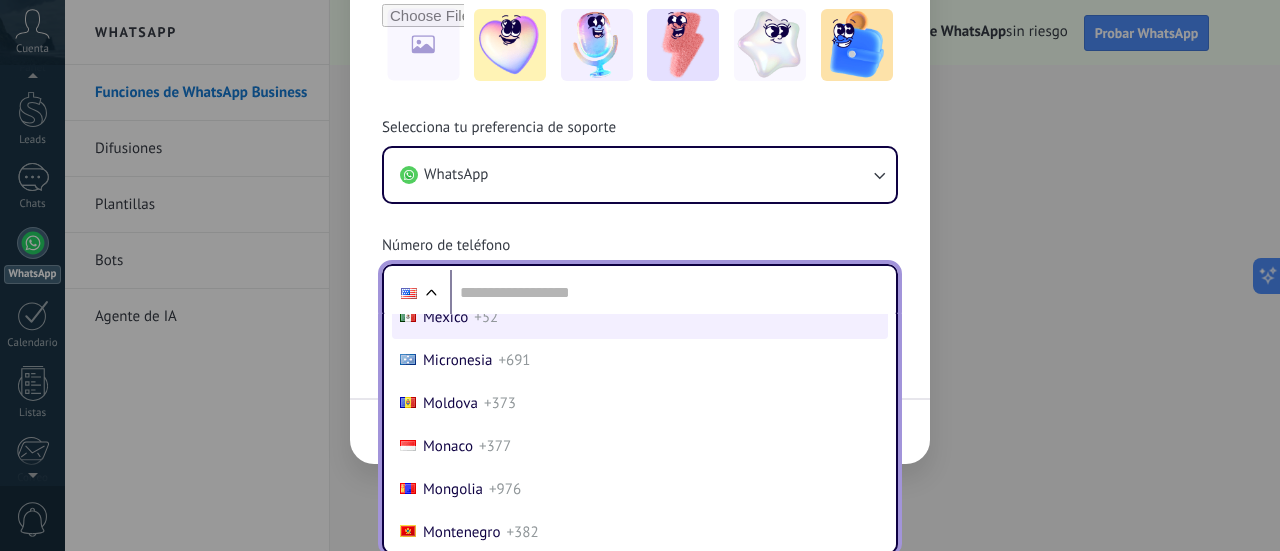 click on "+52" at bounding box center (486, 317) 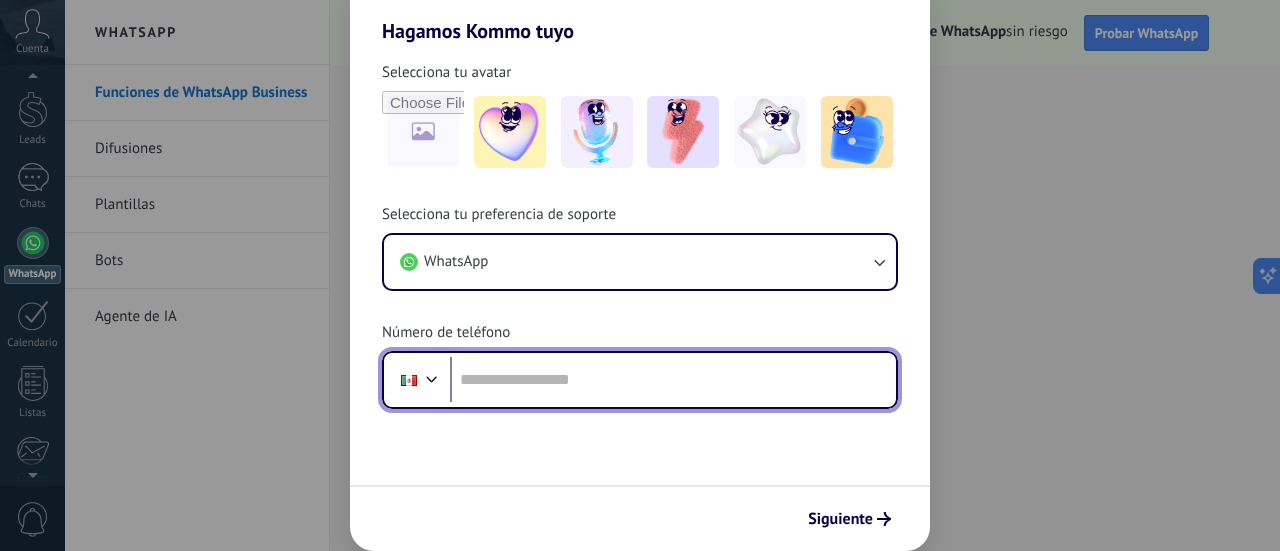 scroll, scrollTop: 14, scrollLeft: 0, axis: vertical 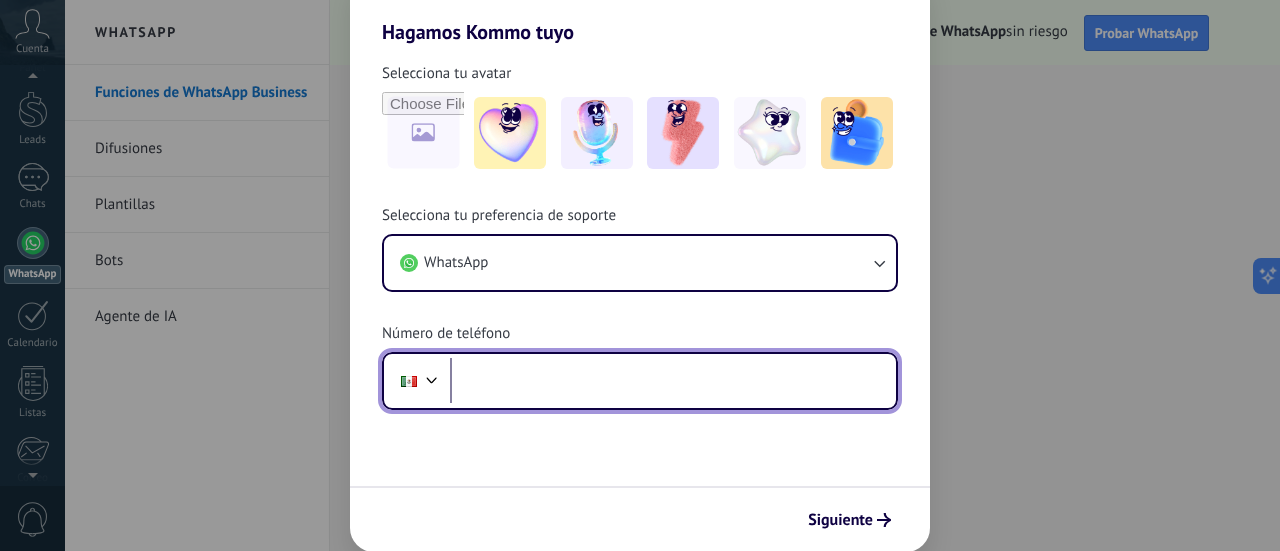 click at bounding box center (673, 381) 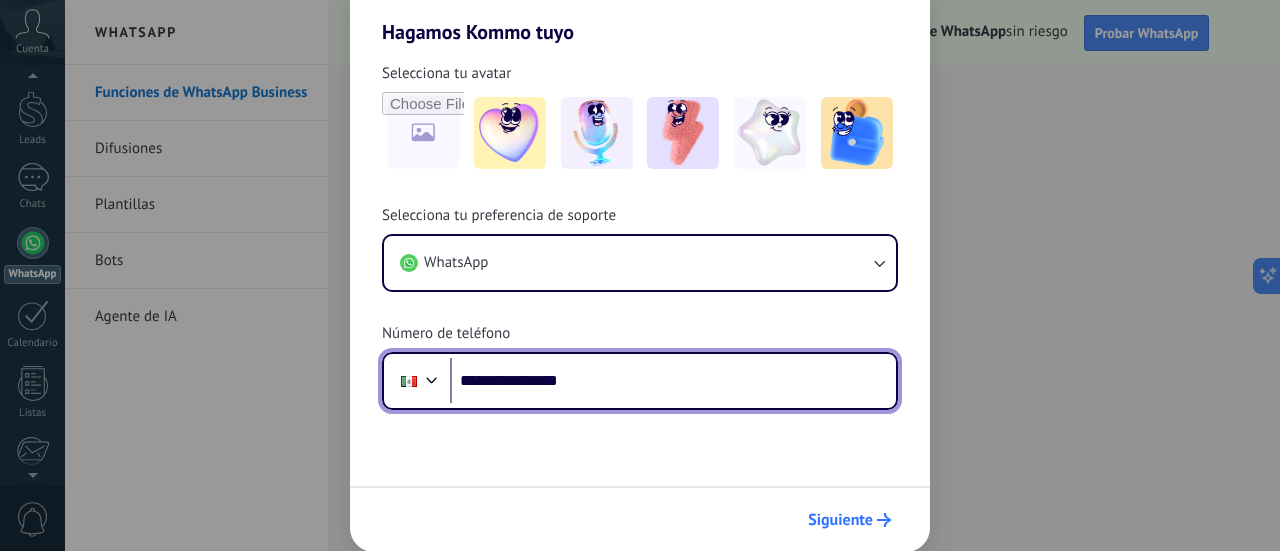 type on "**********" 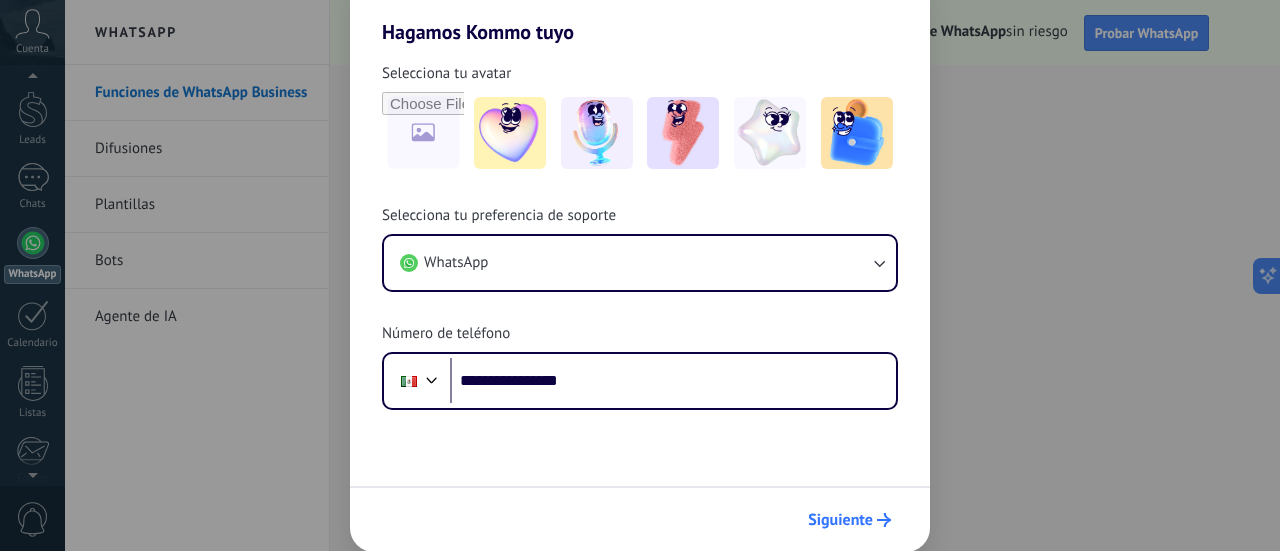 click on "Siguiente" at bounding box center (840, 520) 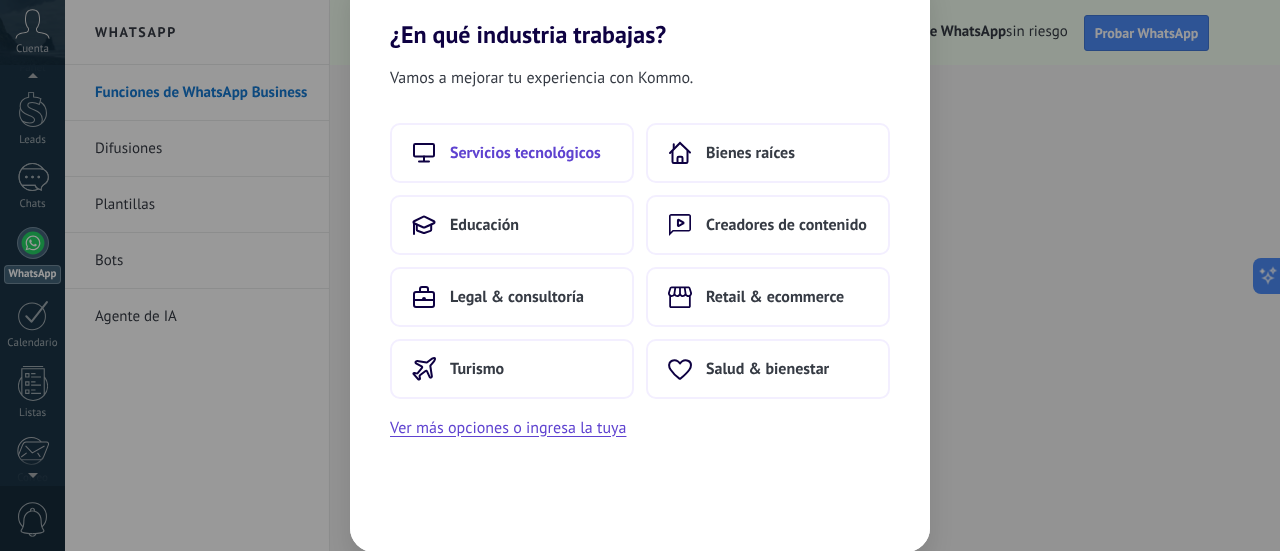 click on "Servicios tecnológicos" at bounding box center [525, 153] 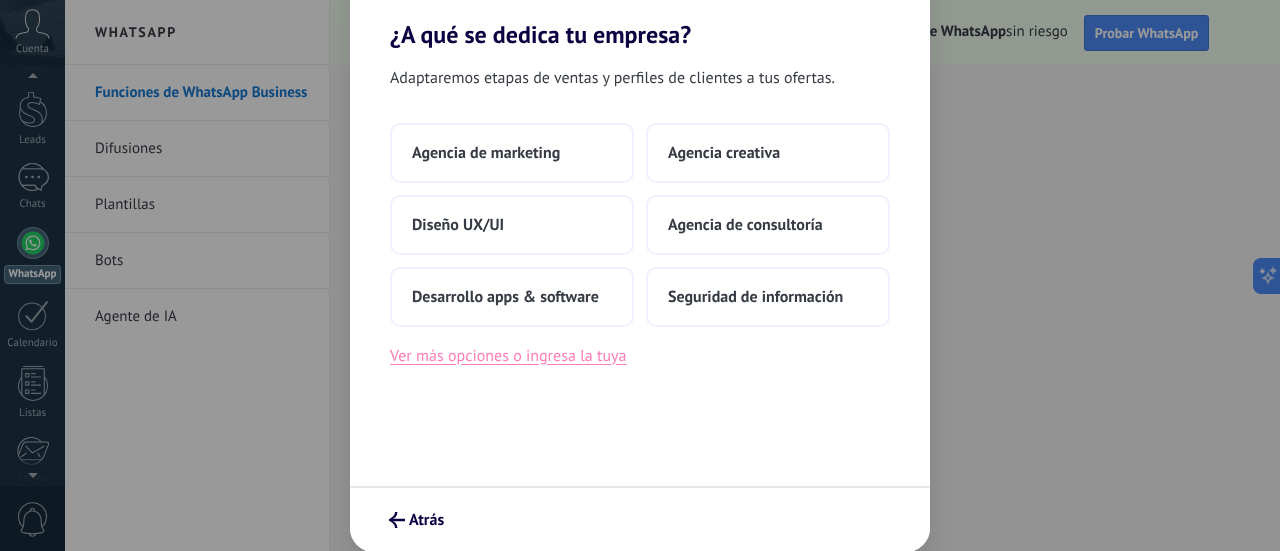 click on "Ver más opciones o ingresa la tuya" at bounding box center [508, 356] 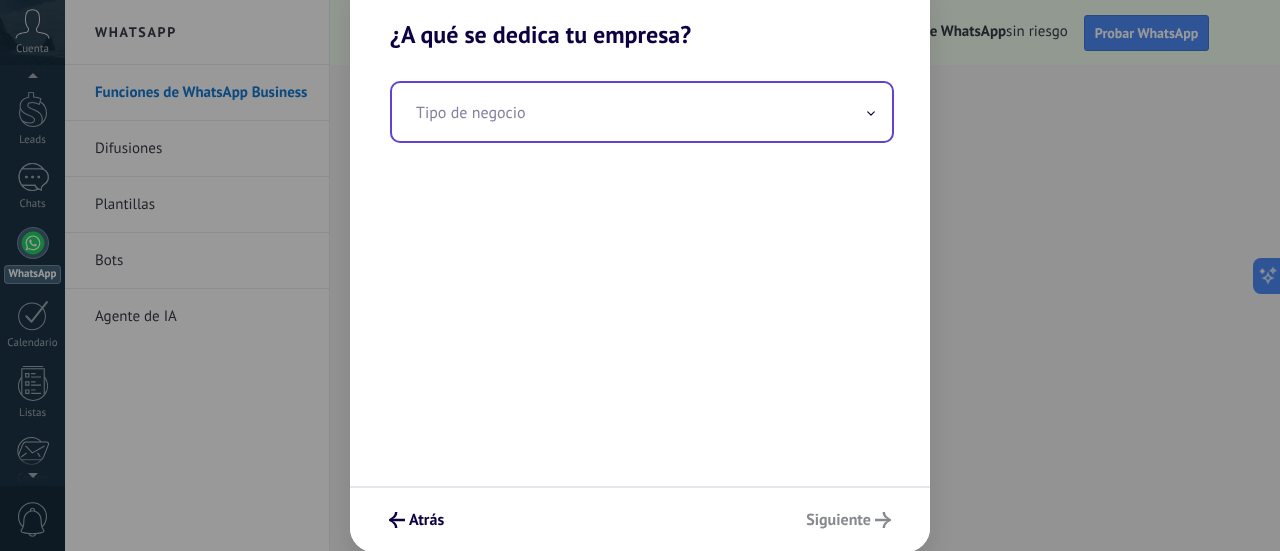 click at bounding box center (642, 112) 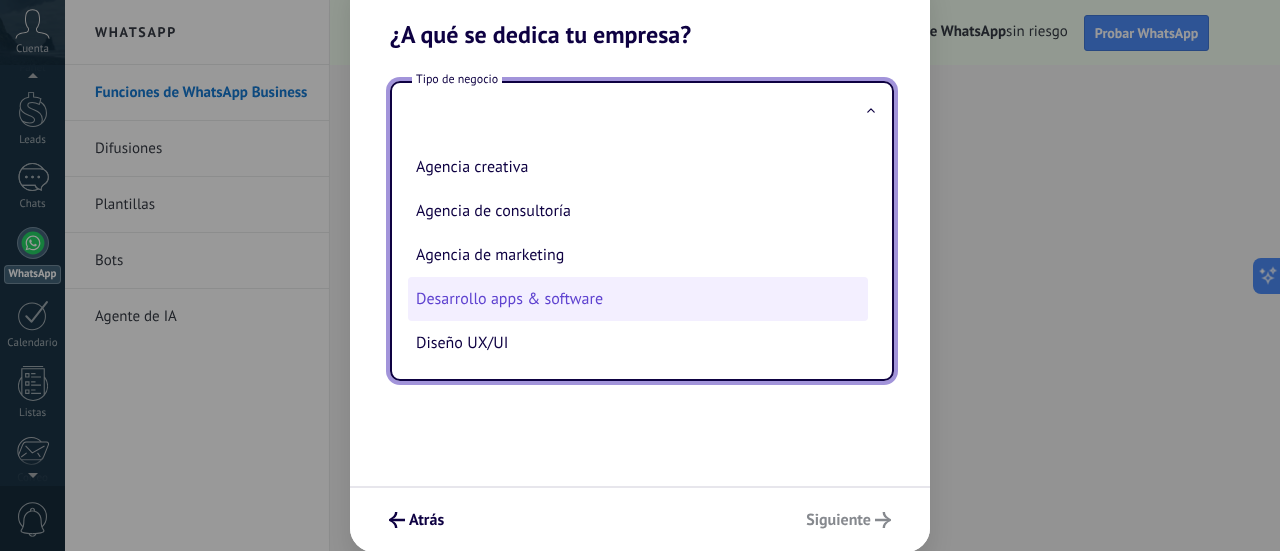 scroll, scrollTop: 50, scrollLeft: 0, axis: vertical 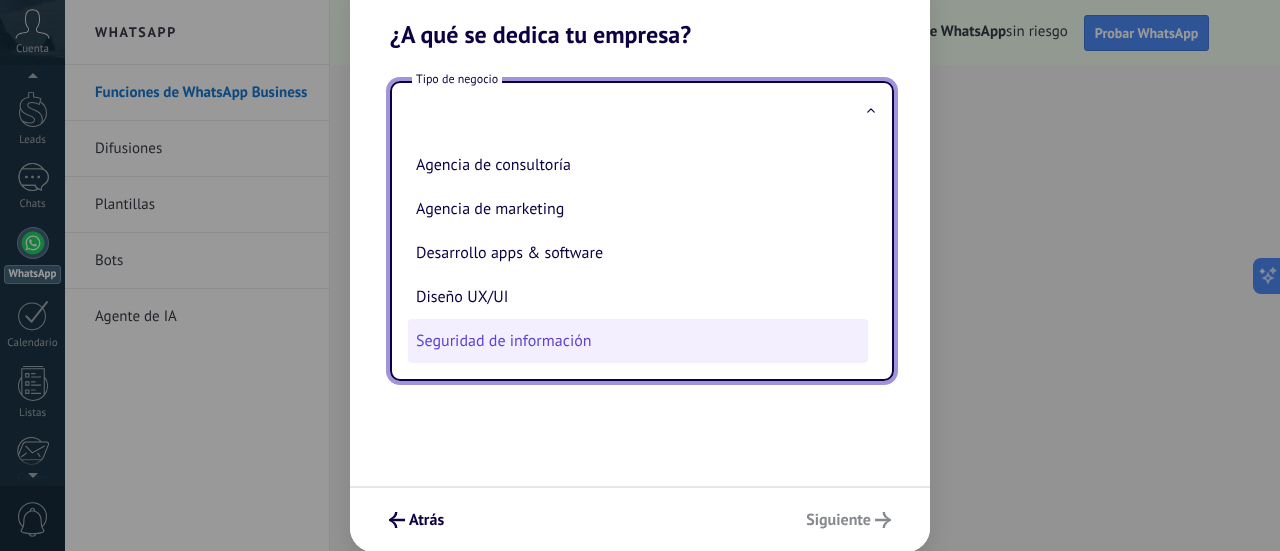 click on "Seguridad de información" at bounding box center (638, 341) 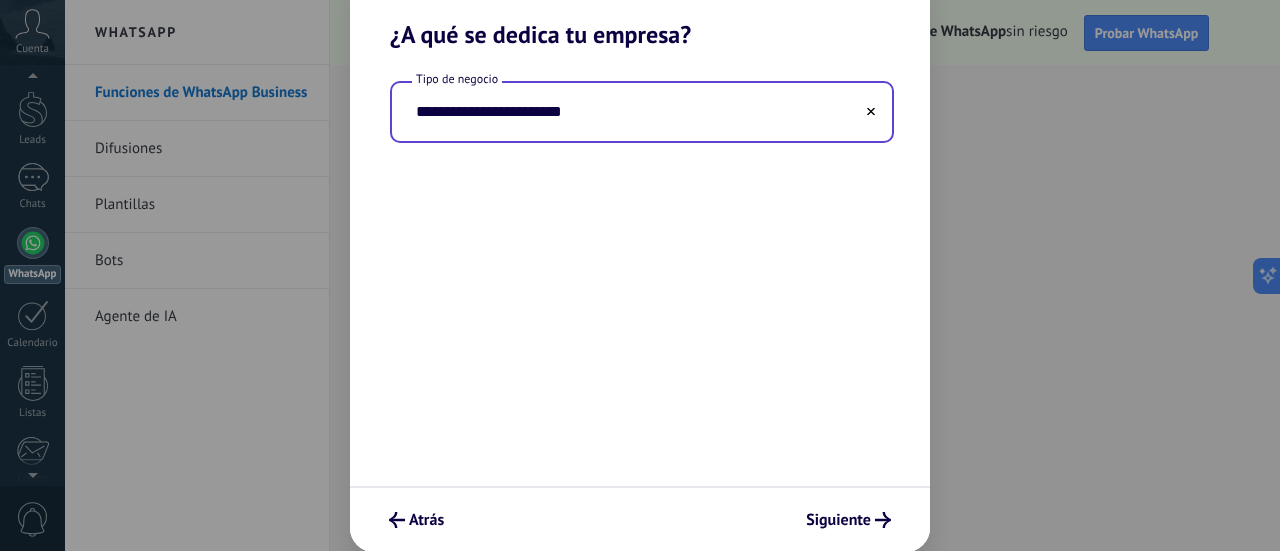 type on "**********" 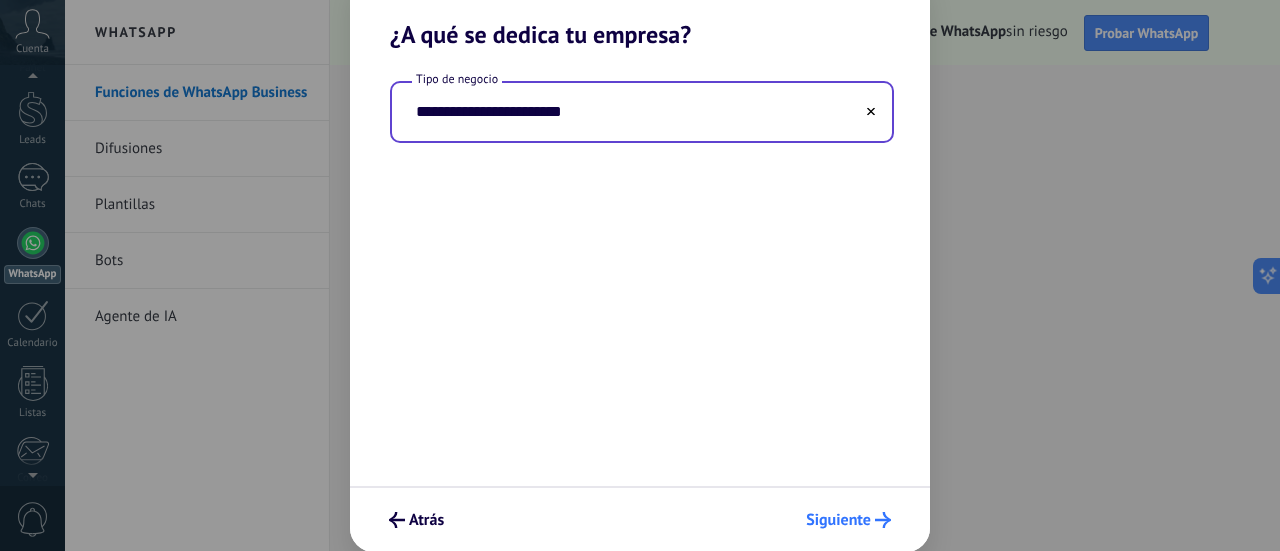 click on "Siguiente" at bounding box center [838, 520] 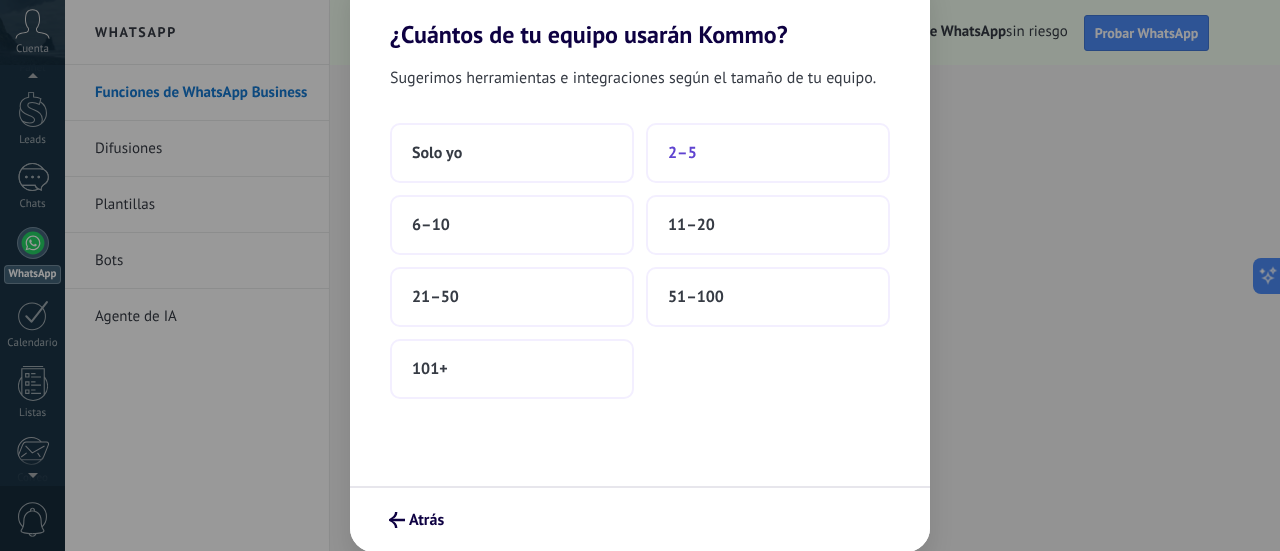 click on "2–5" at bounding box center [682, 153] 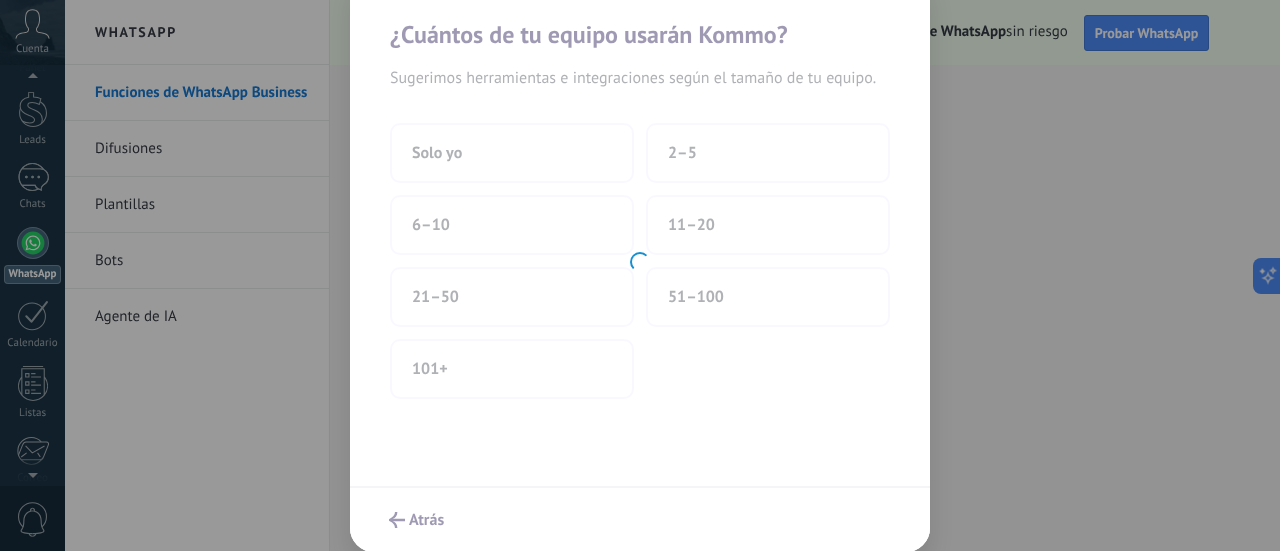 scroll, scrollTop: 0, scrollLeft: 0, axis: both 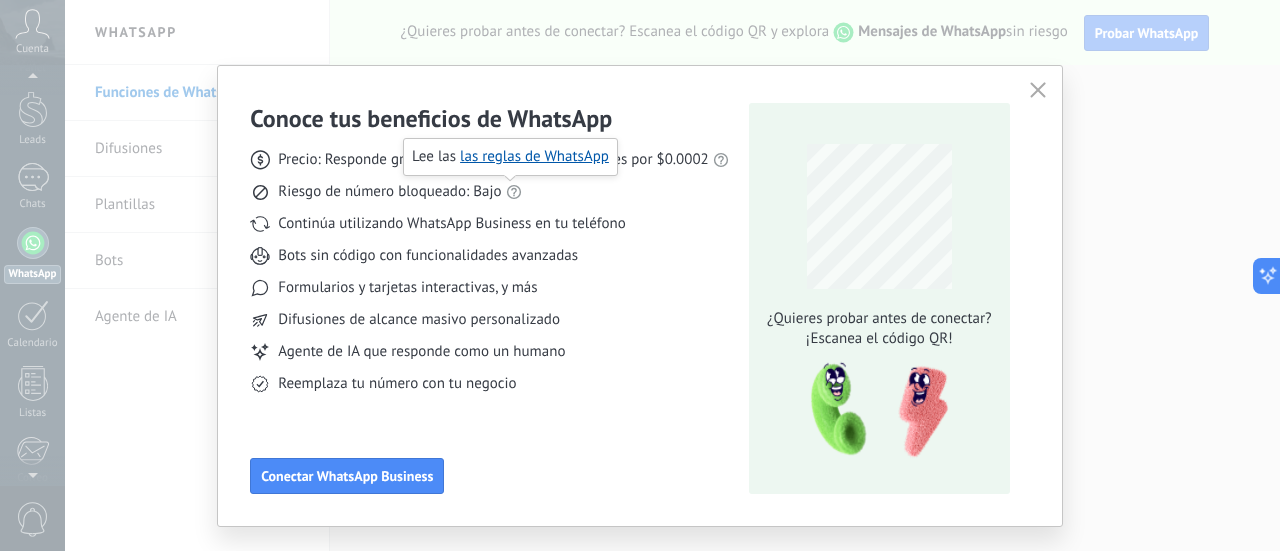 click 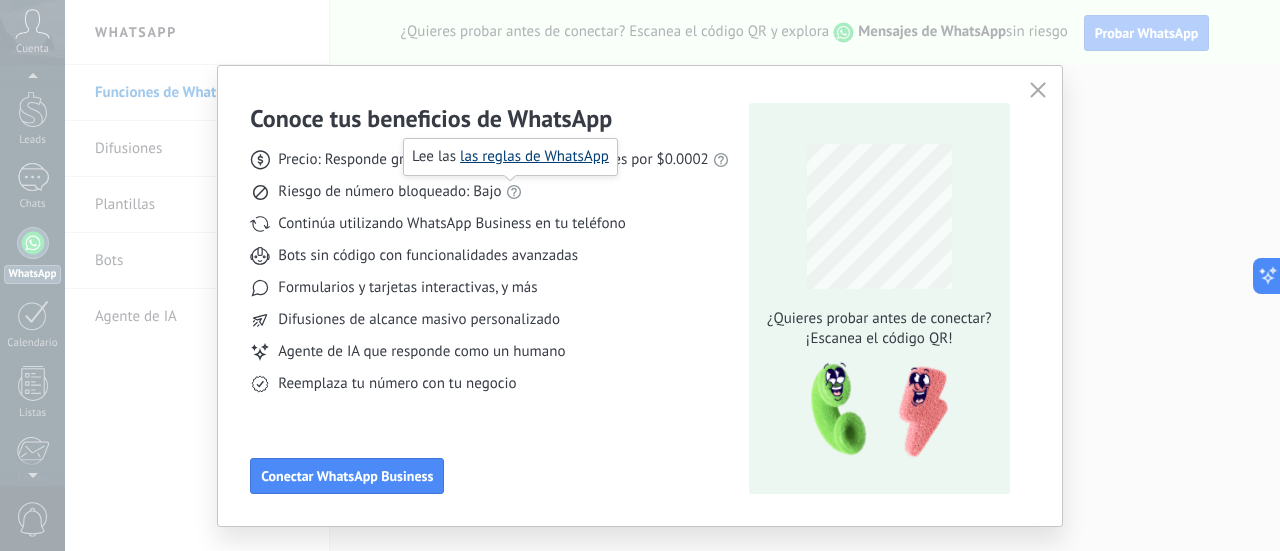 click on "las reglas de WhatsApp" at bounding box center [534, 156] 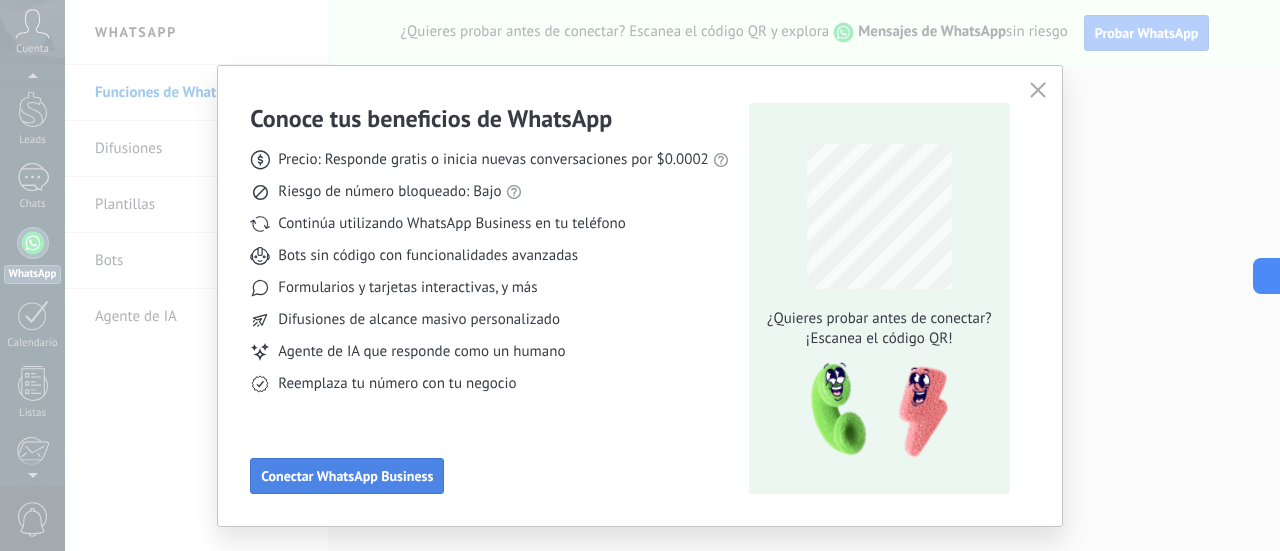 click on "Conectar WhatsApp Business" at bounding box center (347, 476) 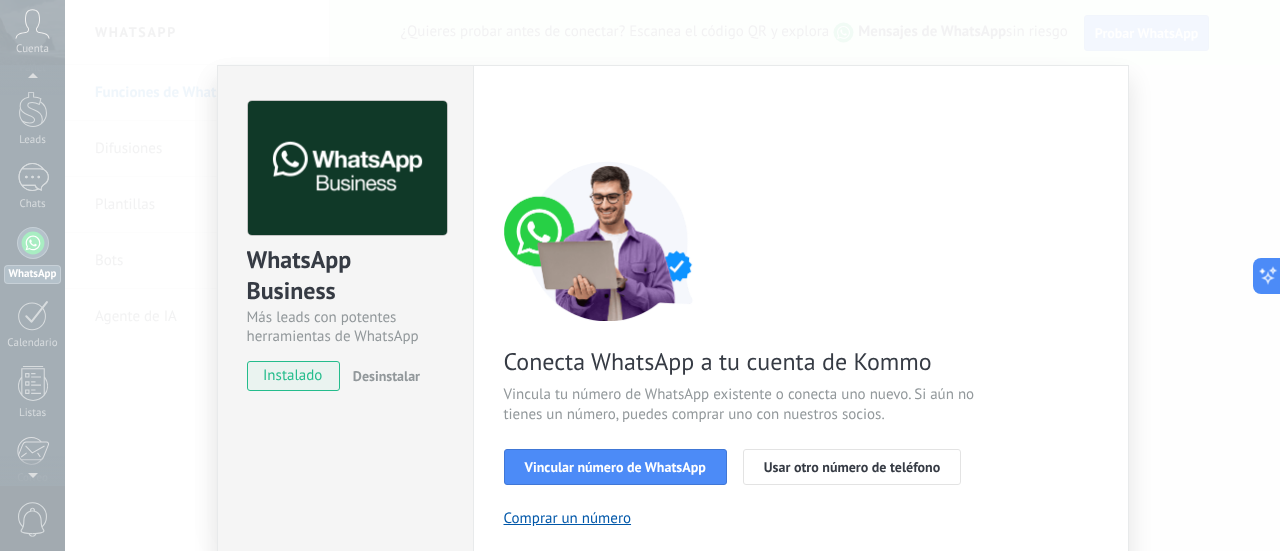 scroll, scrollTop: 100, scrollLeft: 0, axis: vertical 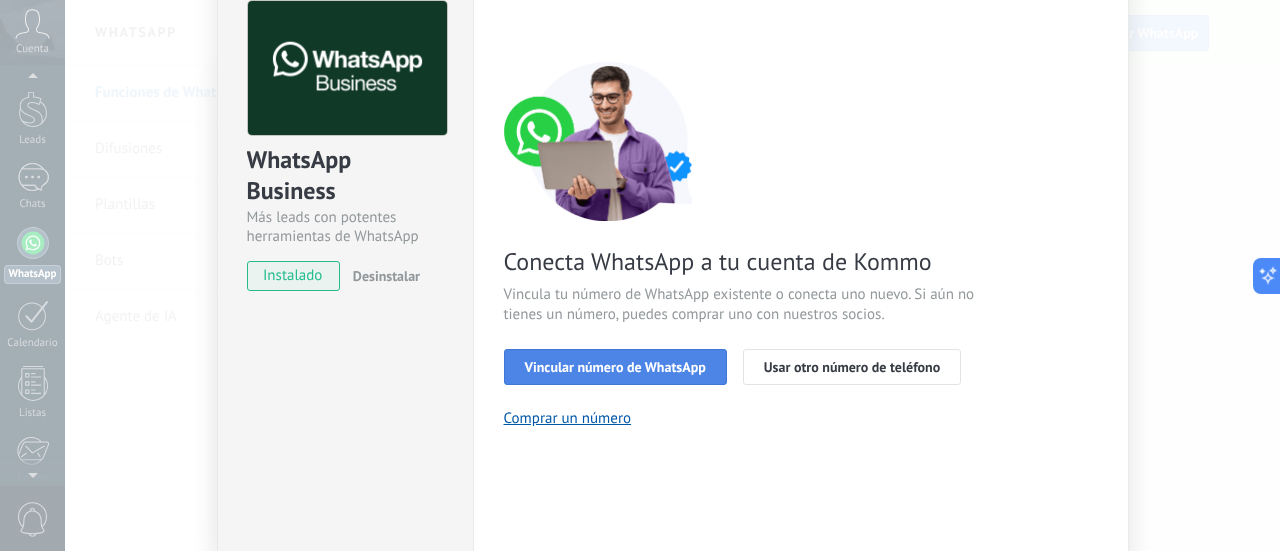 click on "Vincular número de WhatsApp" at bounding box center (615, 367) 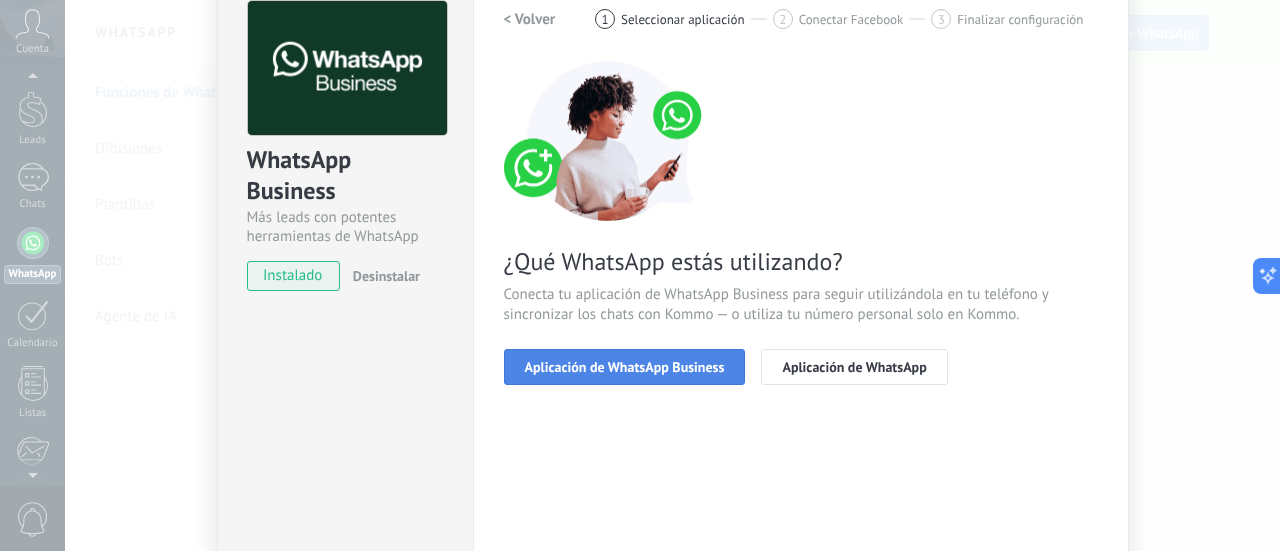click on "Aplicación de WhatsApp Business" at bounding box center (625, 367) 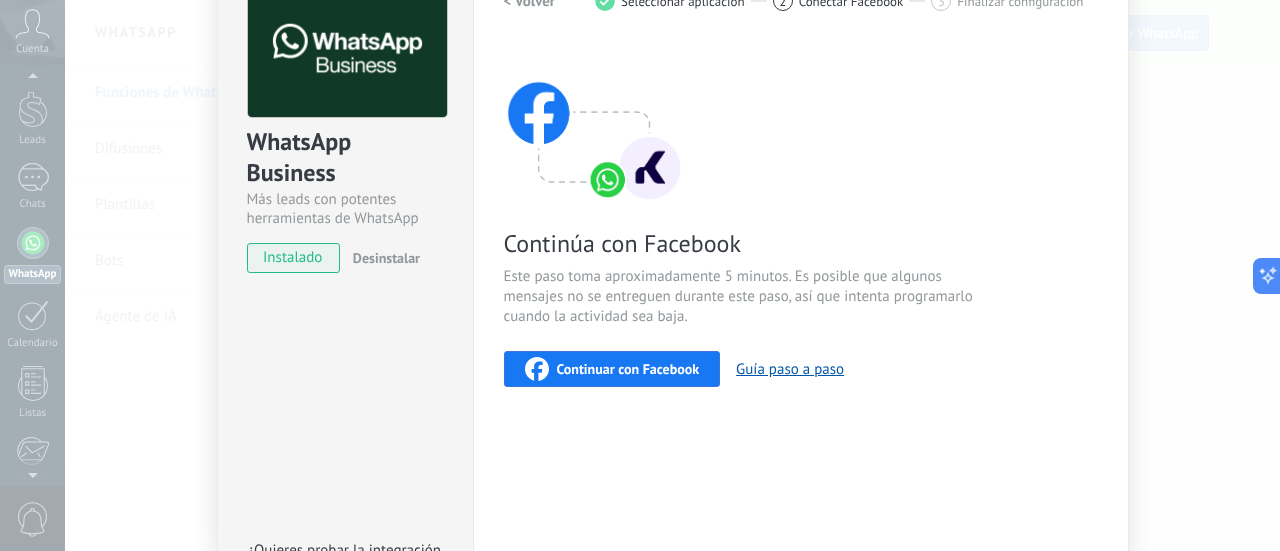 scroll, scrollTop: 0, scrollLeft: 0, axis: both 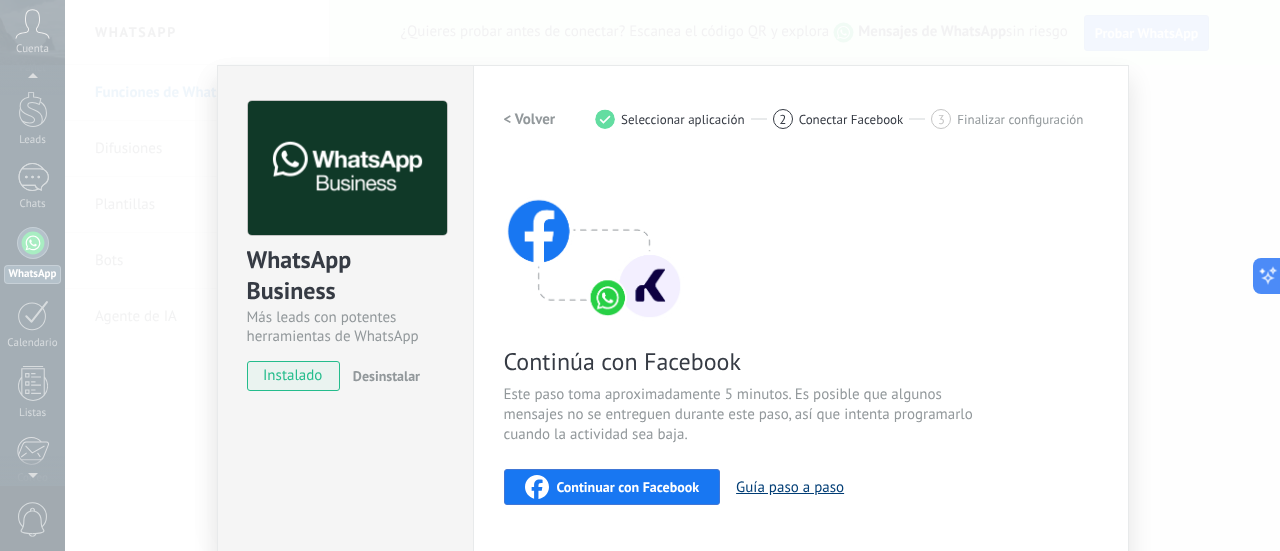 click on "Guía paso a paso" at bounding box center [790, 487] 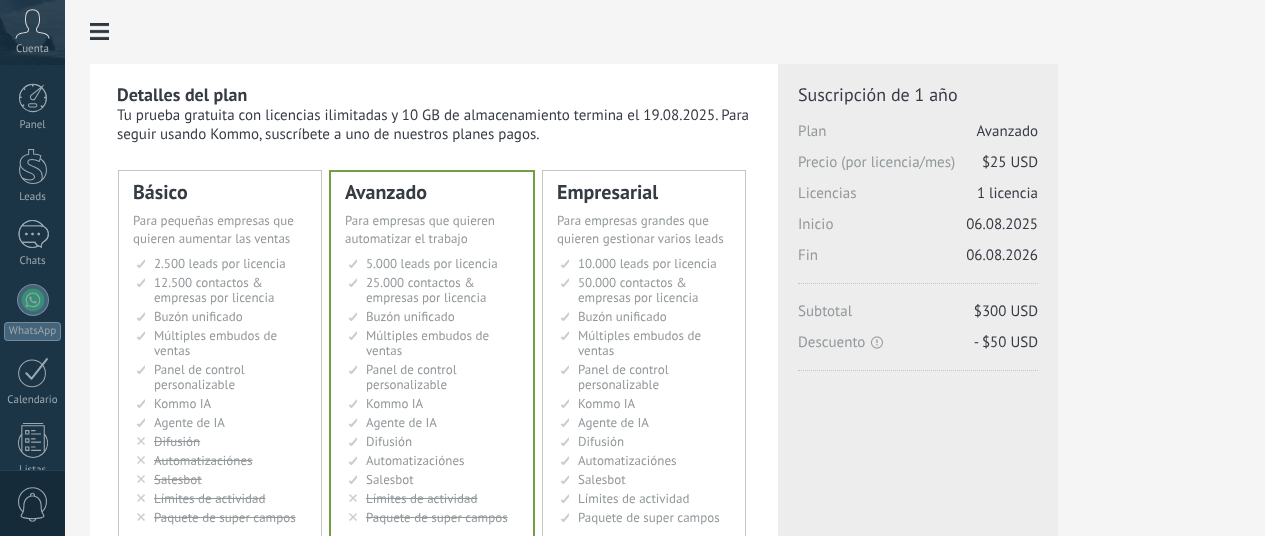 scroll, scrollTop: 0, scrollLeft: 0, axis: both 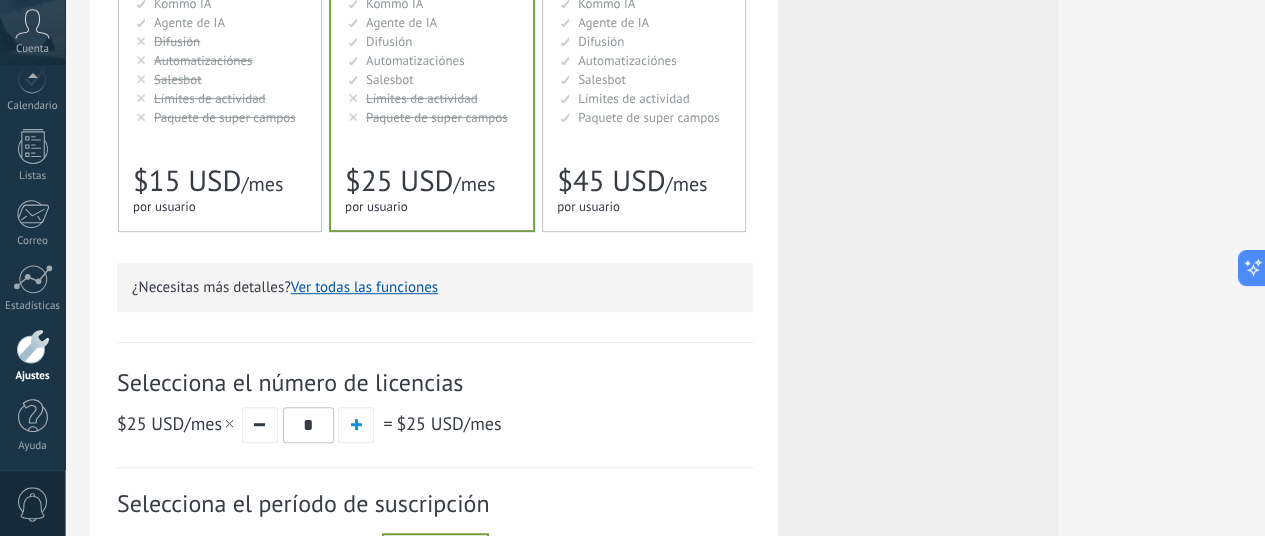 click 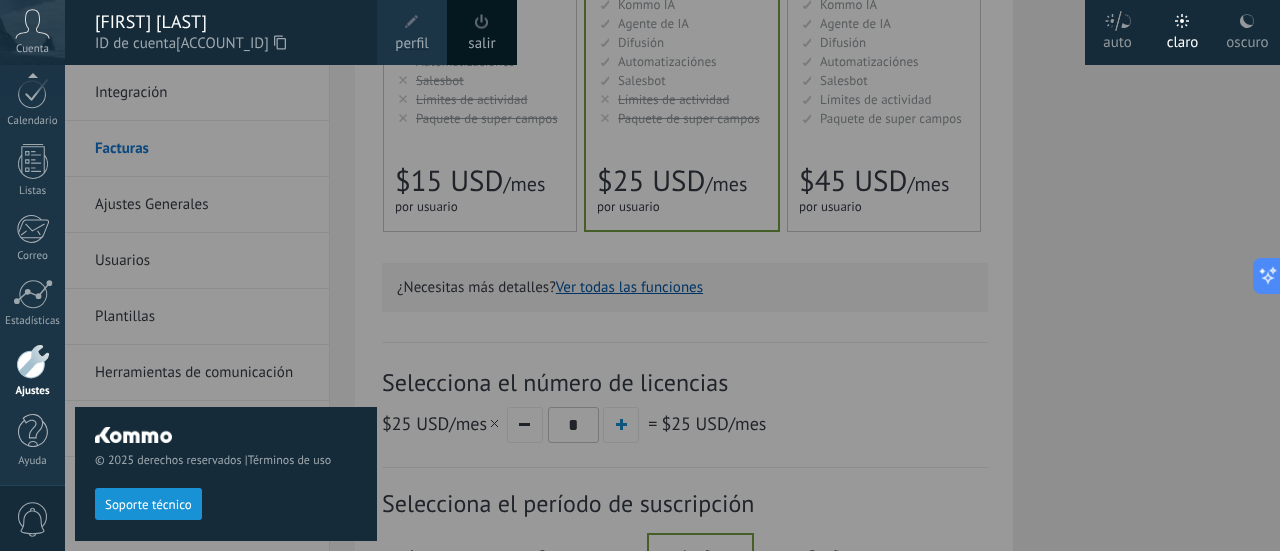 click on "ID de cuenta
[ACCOUNT_ID]" at bounding box center (226, 44) 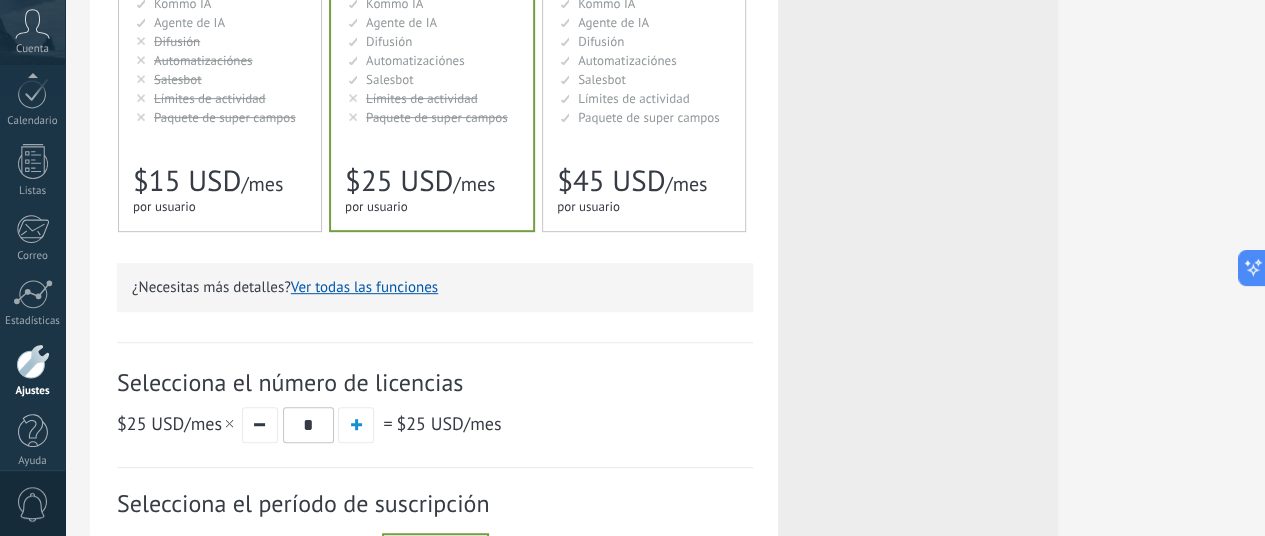 scroll, scrollTop: 294, scrollLeft: 0, axis: vertical 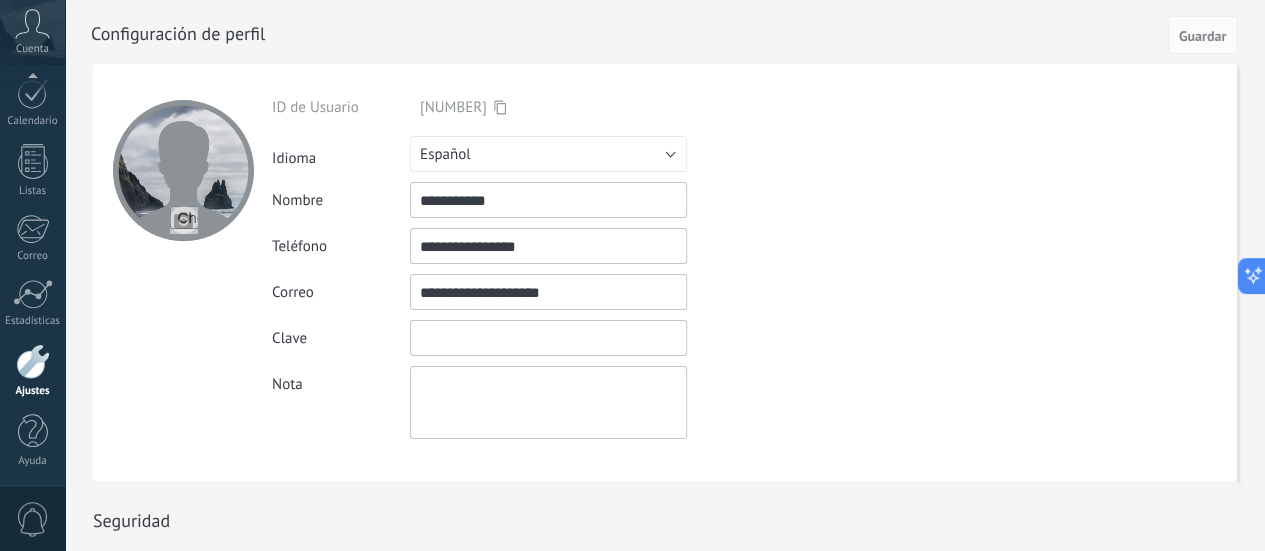 click at bounding box center (548, 338) 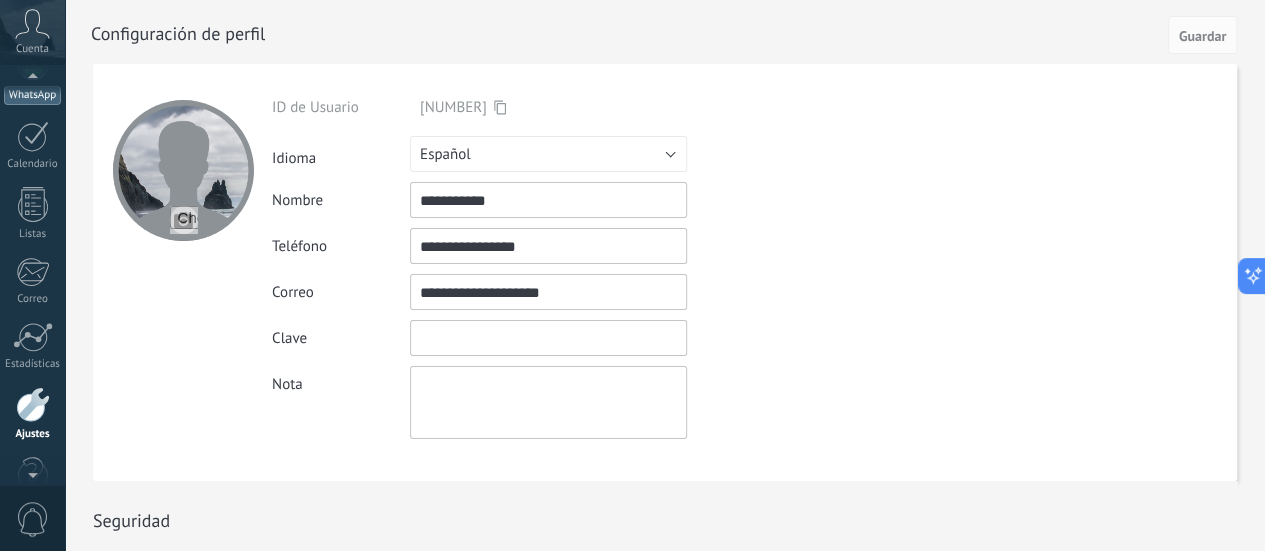 scroll, scrollTop: 231, scrollLeft: 0, axis: vertical 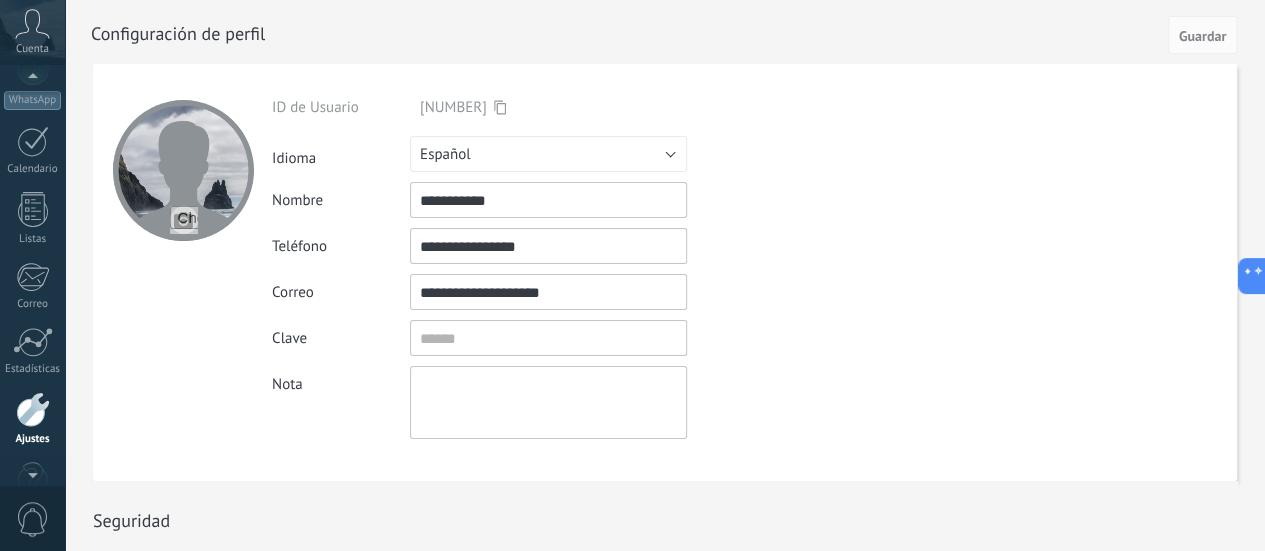 click on "WhatsApp" at bounding box center (32, 100) 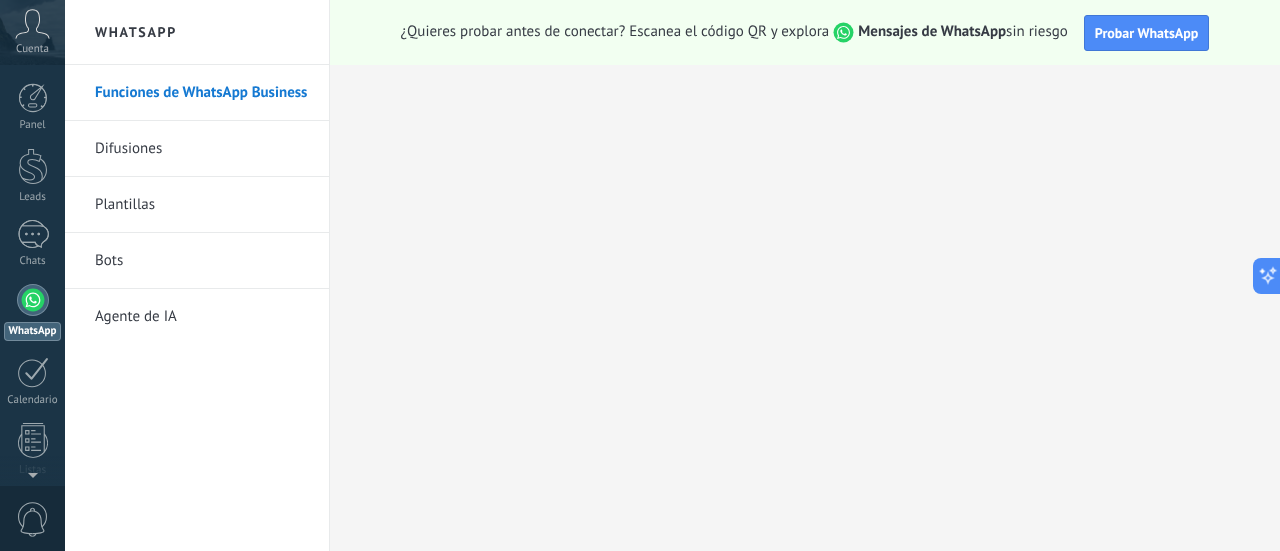 scroll, scrollTop: 57, scrollLeft: 0, axis: vertical 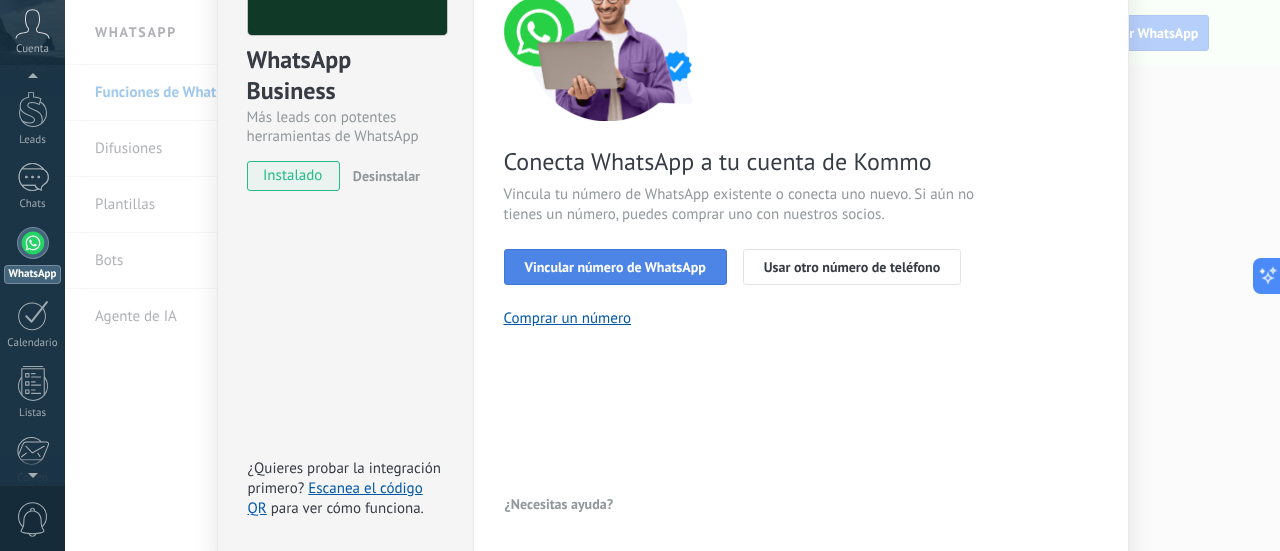 click on "Vincular número de WhatsApp" at bounding box center [615, 267] 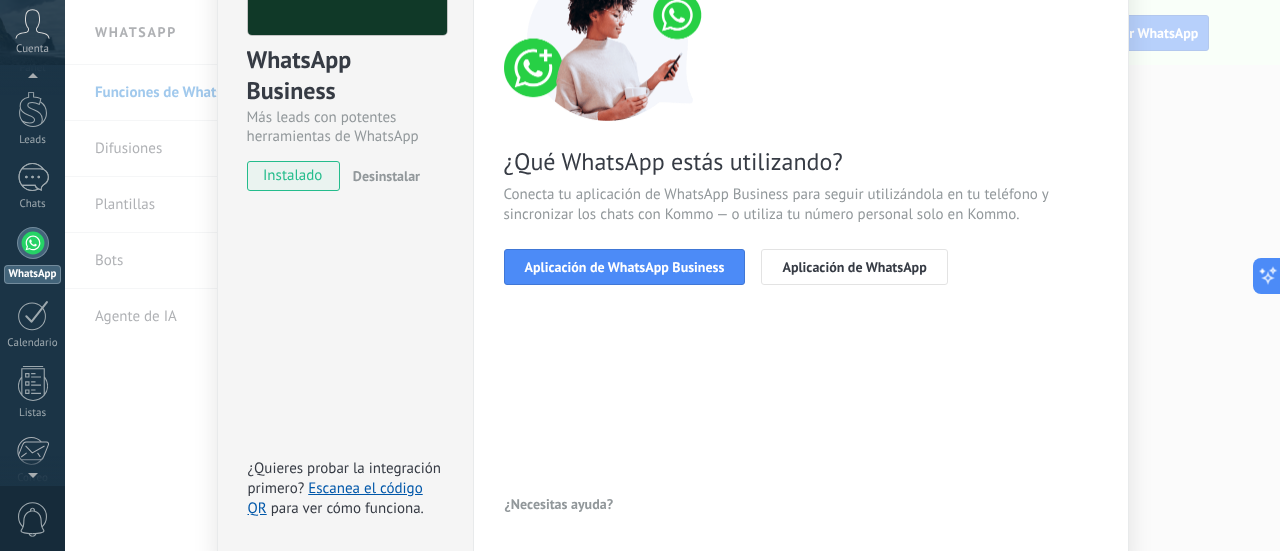 click on "Aplicación de WhatsApp Business" at bounding box center [625, 267] 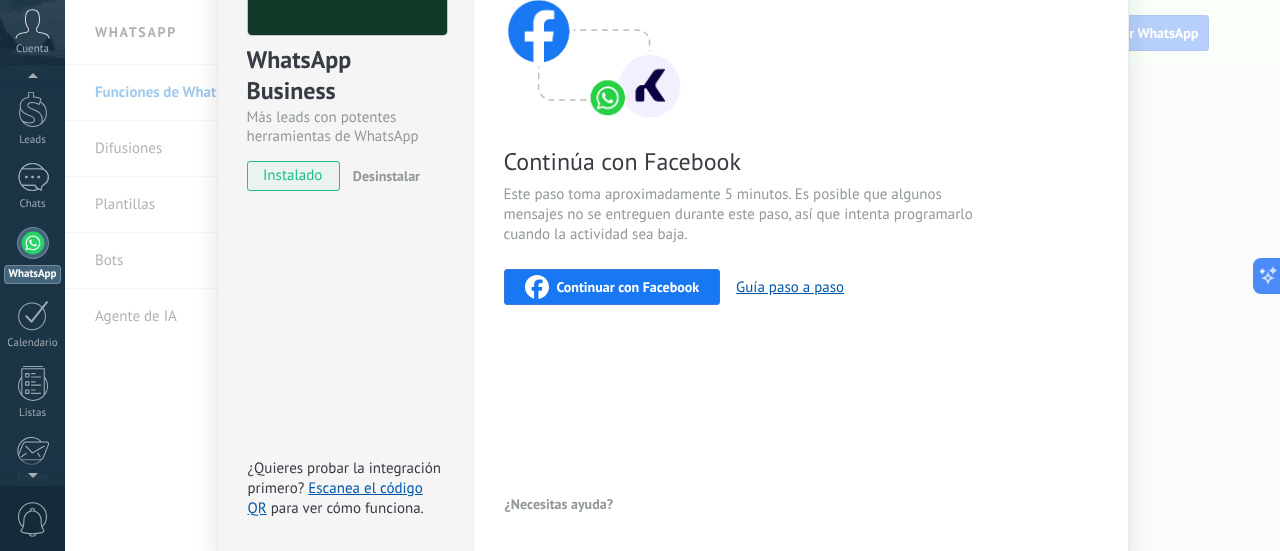 click on "Continuar con Facebook" at bounding box center [612, 287] 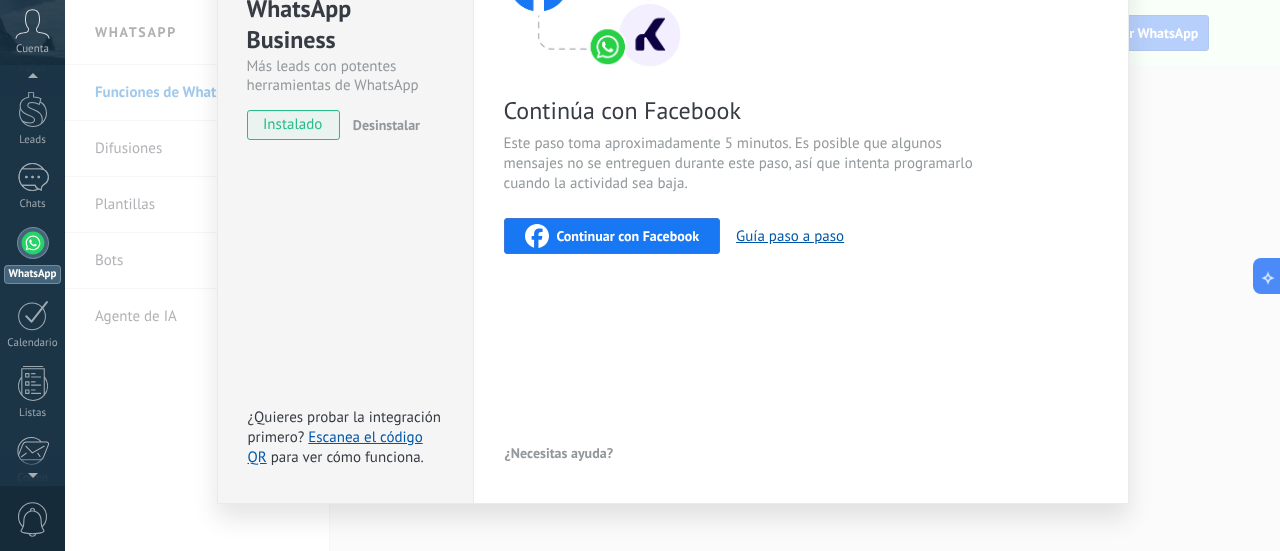 scroll, scrollTop: 278, scrollLeft: 0, axis: vertical 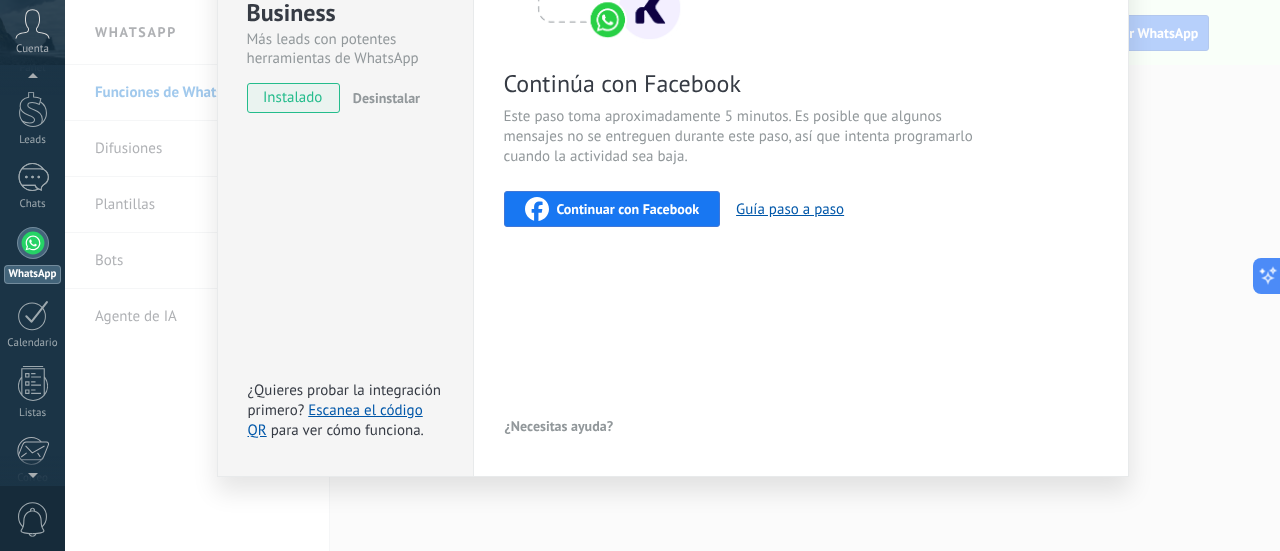 click on "instalado" at bounding box center [293, 98] 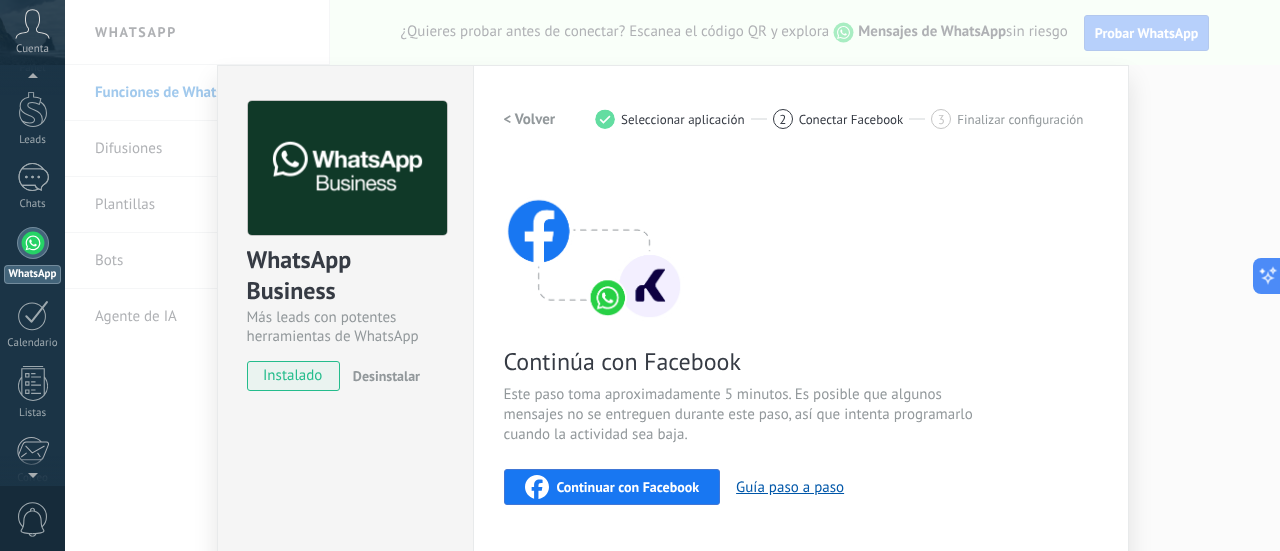 scroll, scrollTop: 100, scrollLeft: 0, axis: vertical 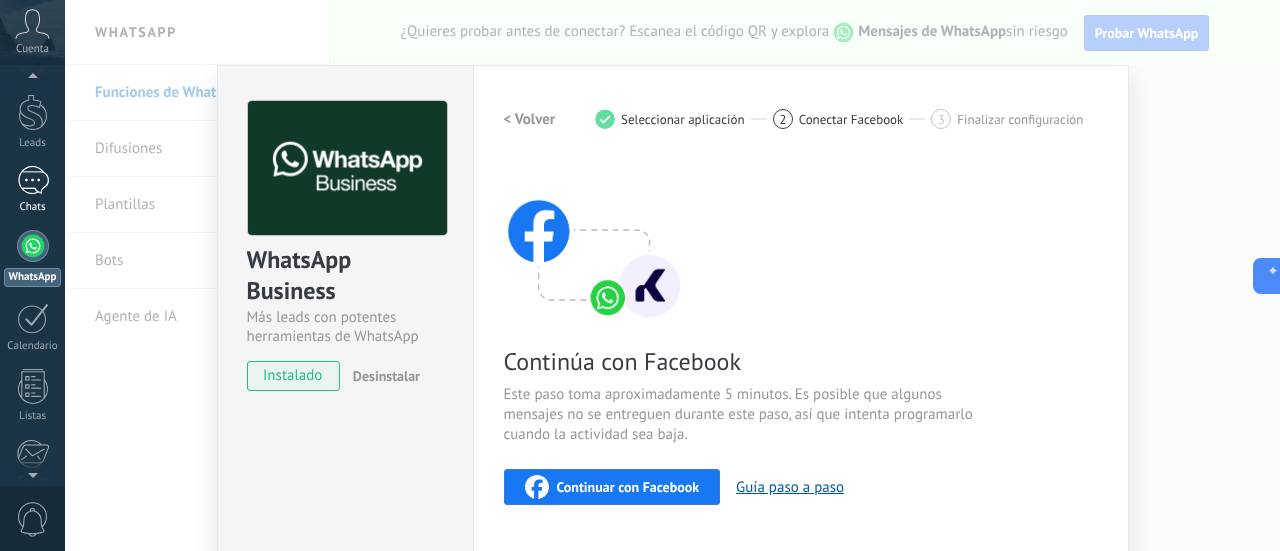 click at bounding box center [33, 180] 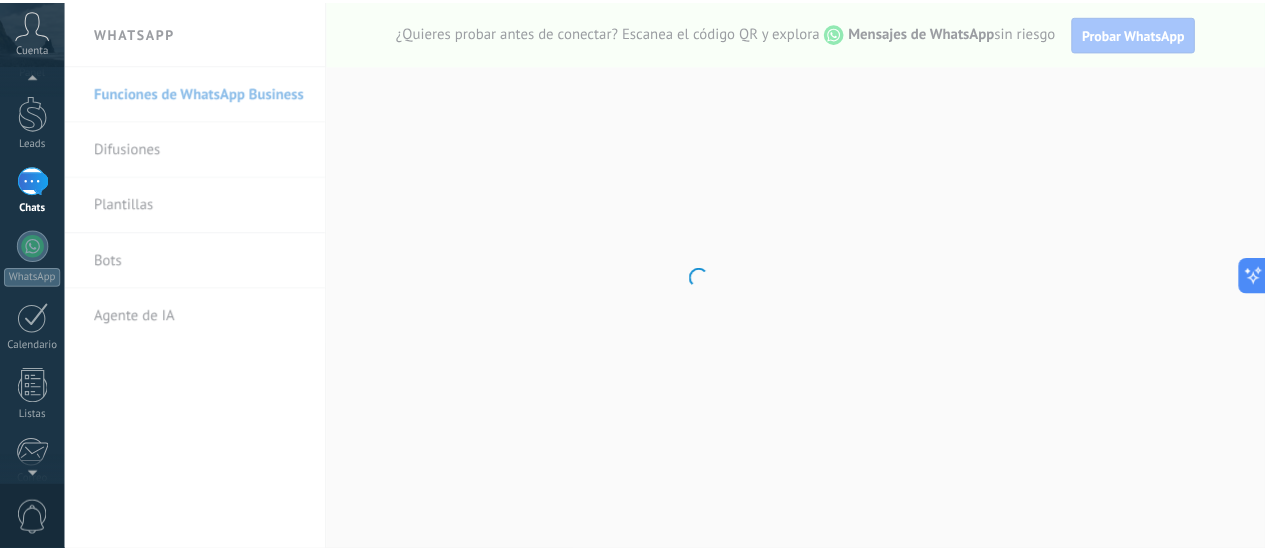scroll, scrollTop: 0, scrollLeft: 0, axis: both 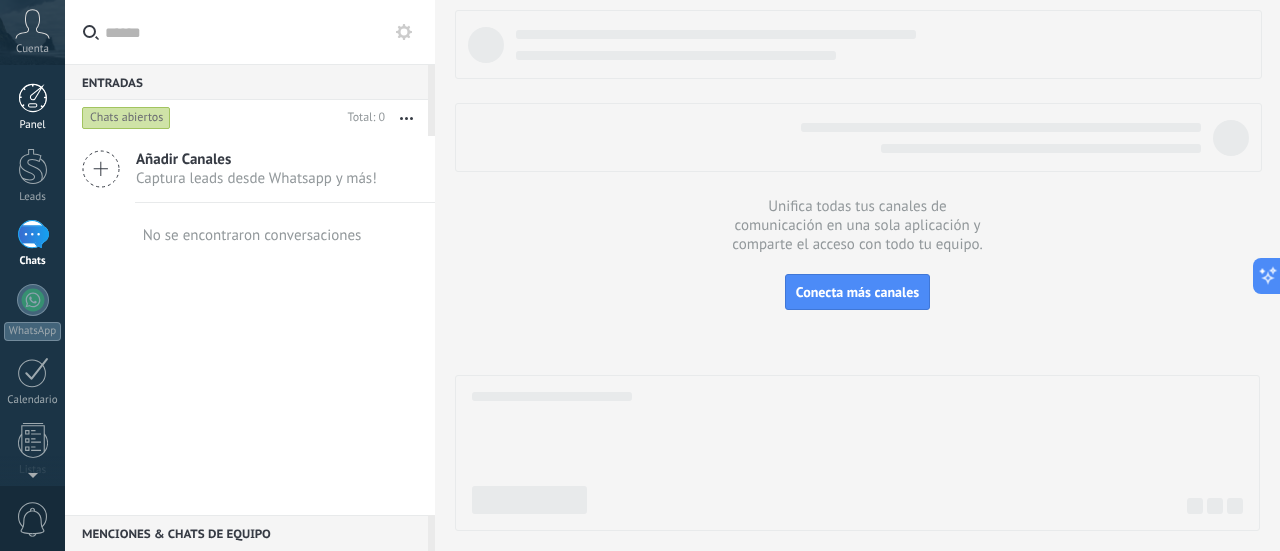 click on "Panel" at bounding box center (33, 125) 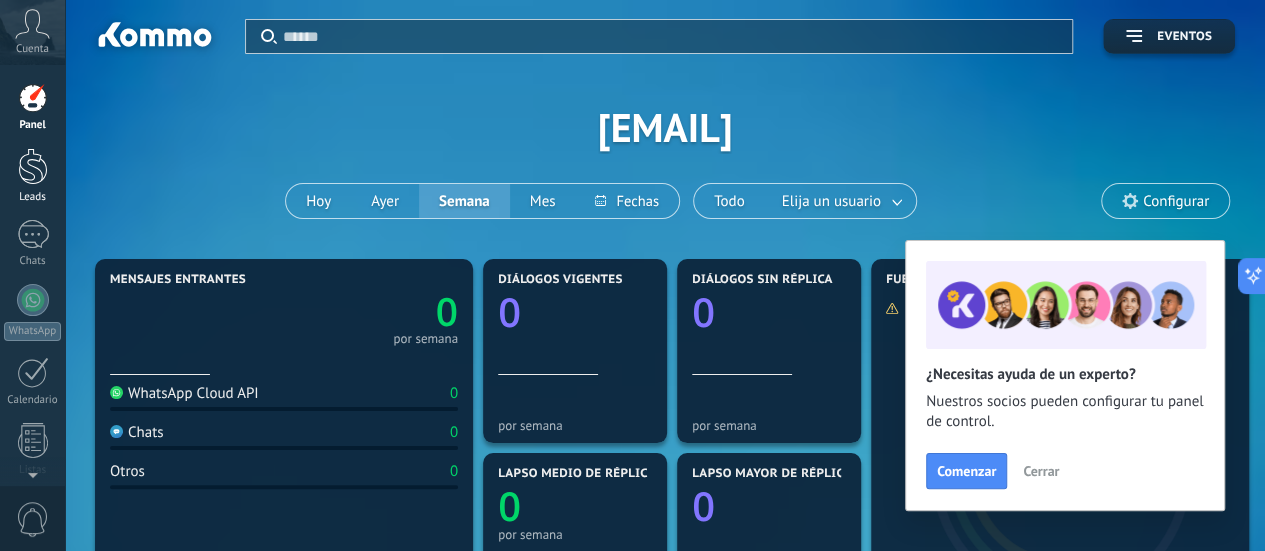 click at bounding box center (33, 166) 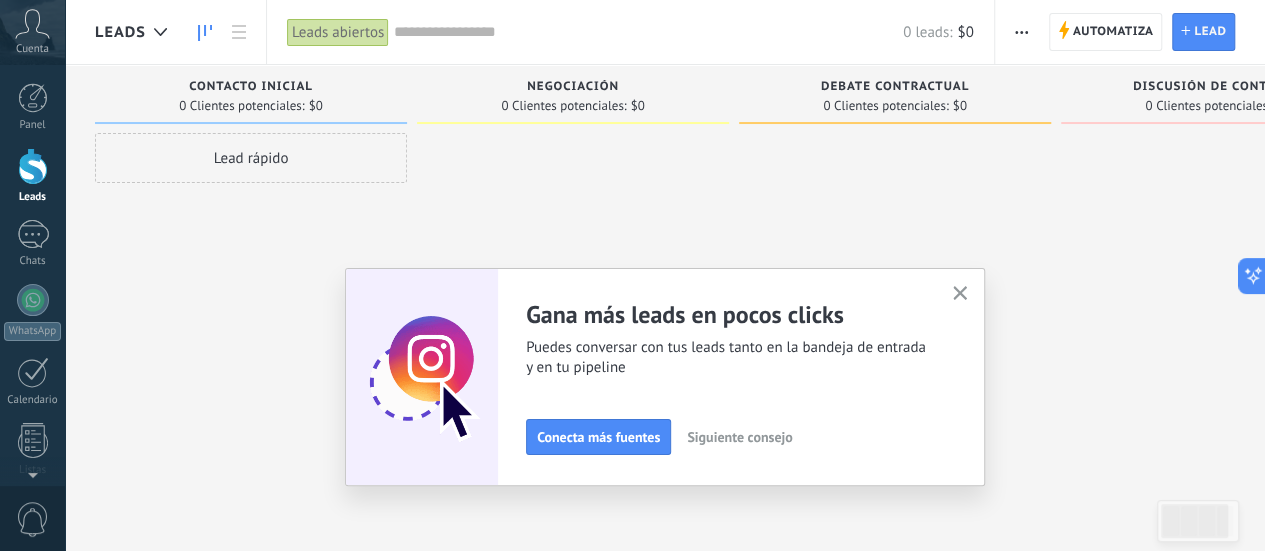 click at bounding box center (960, 294) 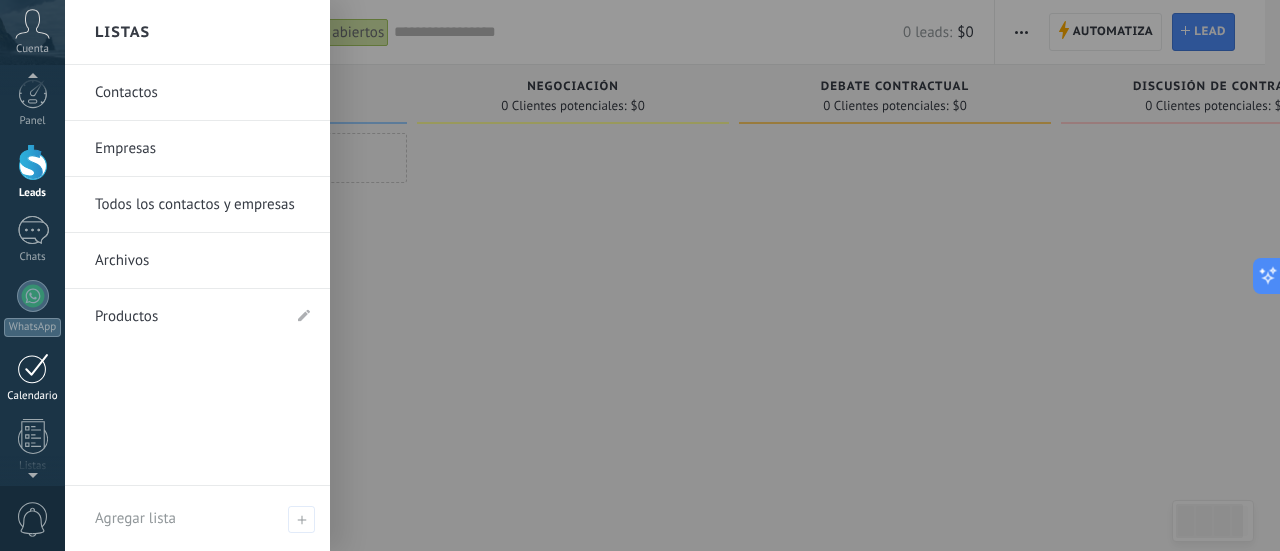 scroll, scrollTop: 0, scrollLeft: 0, axis: both 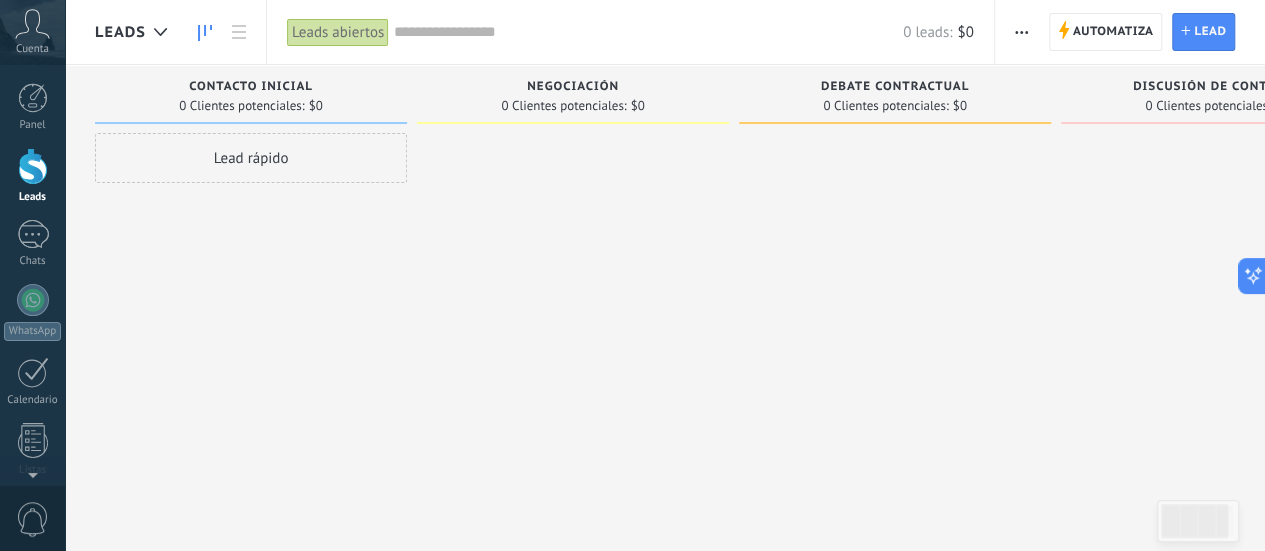 click 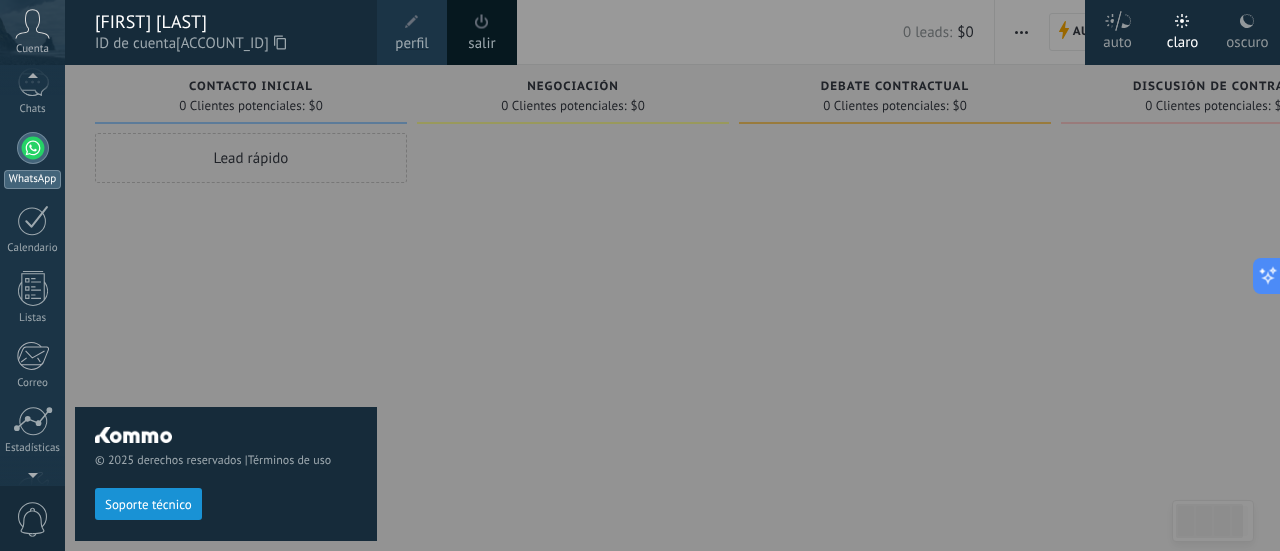 scroll, scrollTop: 200, scrollLeft: 0, axis: vertical 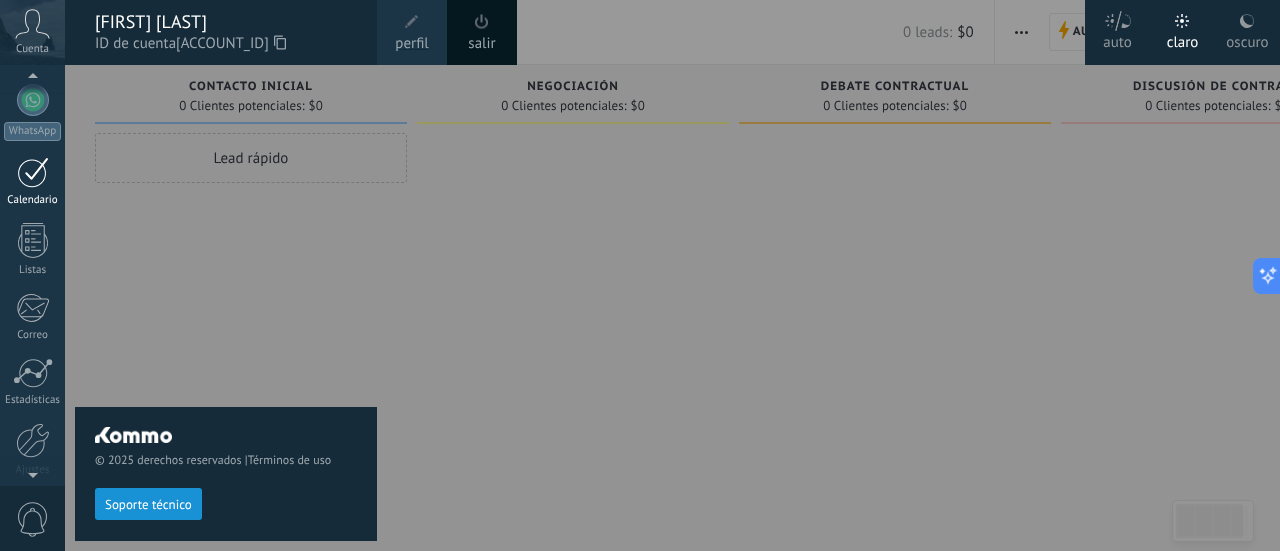 click at bounding box center [33, 172] 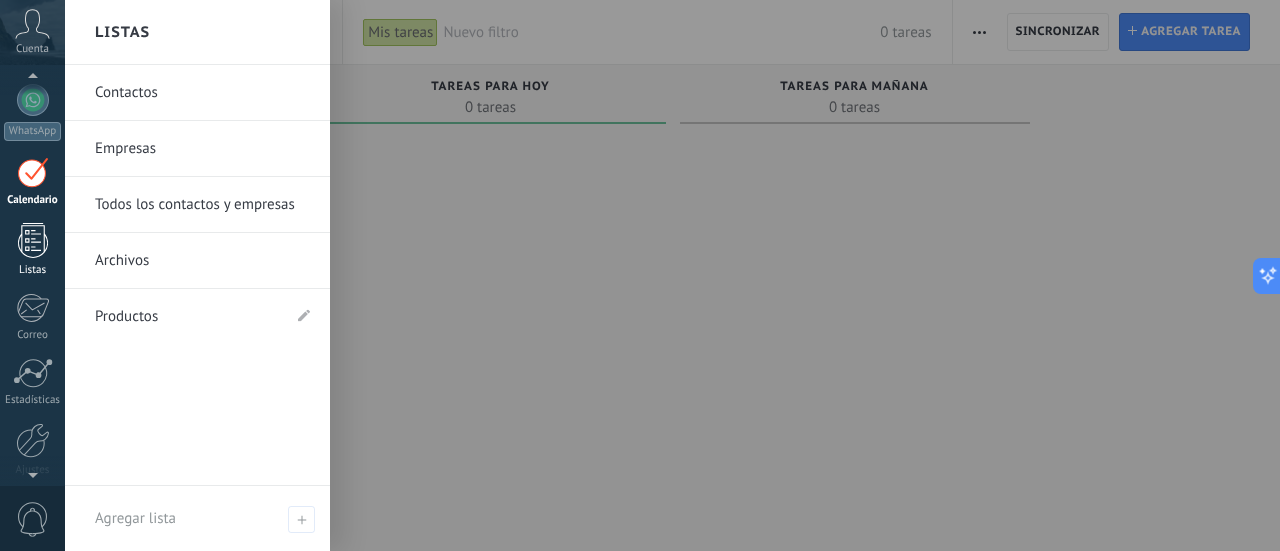 click at bounding box center [33, 240] 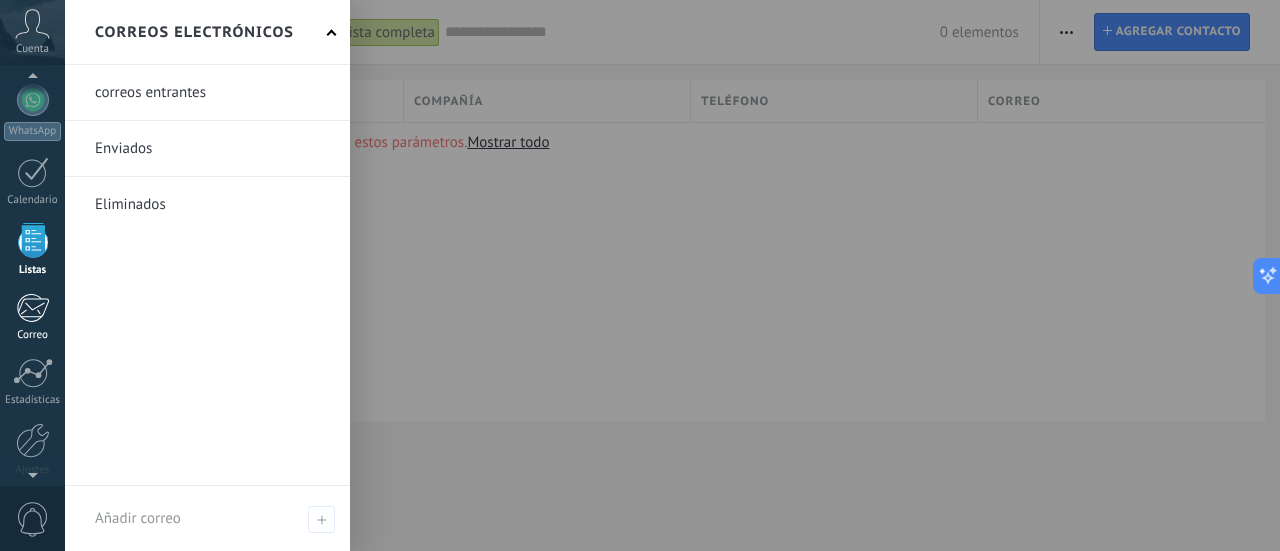 click at bounding box center (32, 308) 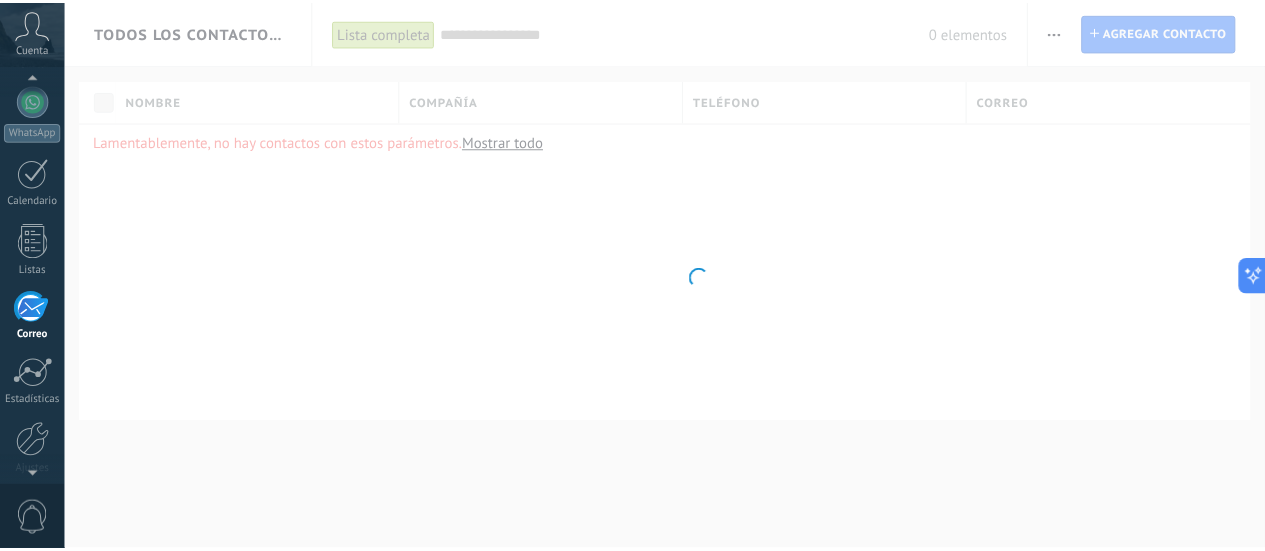 scroll, scrollTop: 265, scrollLeft: 0, axis: vertical 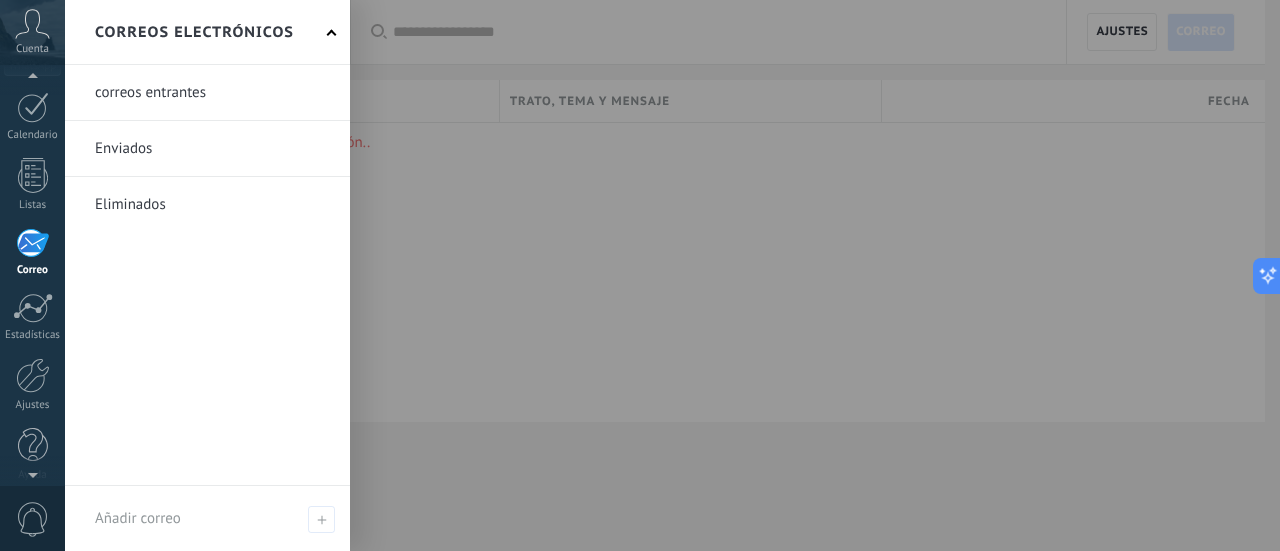 drag, startPoint x: 28, startPoint y: 312, endPoint x: 10, endPoint y: 251, distance: 63.600315 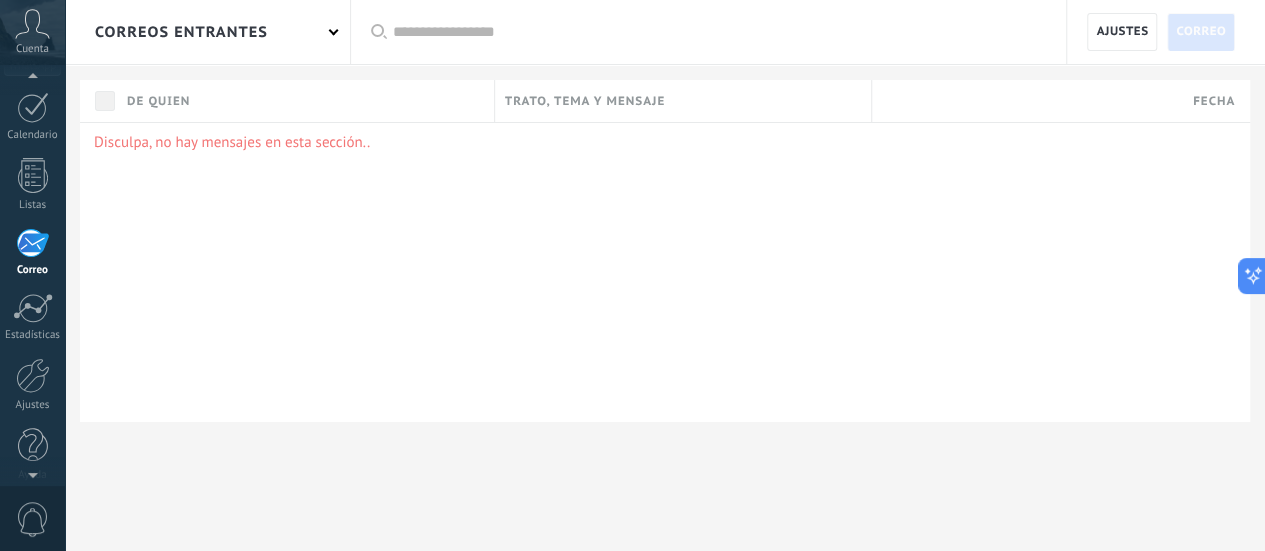 click on "Correo" at bounding box center (32, 252) 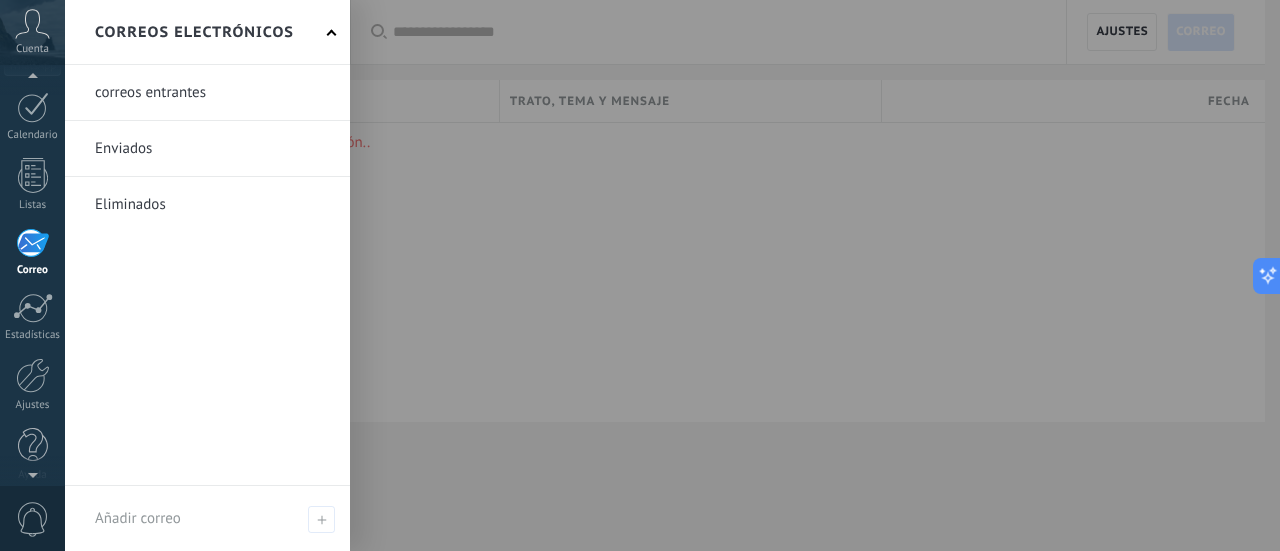 click on "Correos electrónicos" at bounding box center [194, 32] 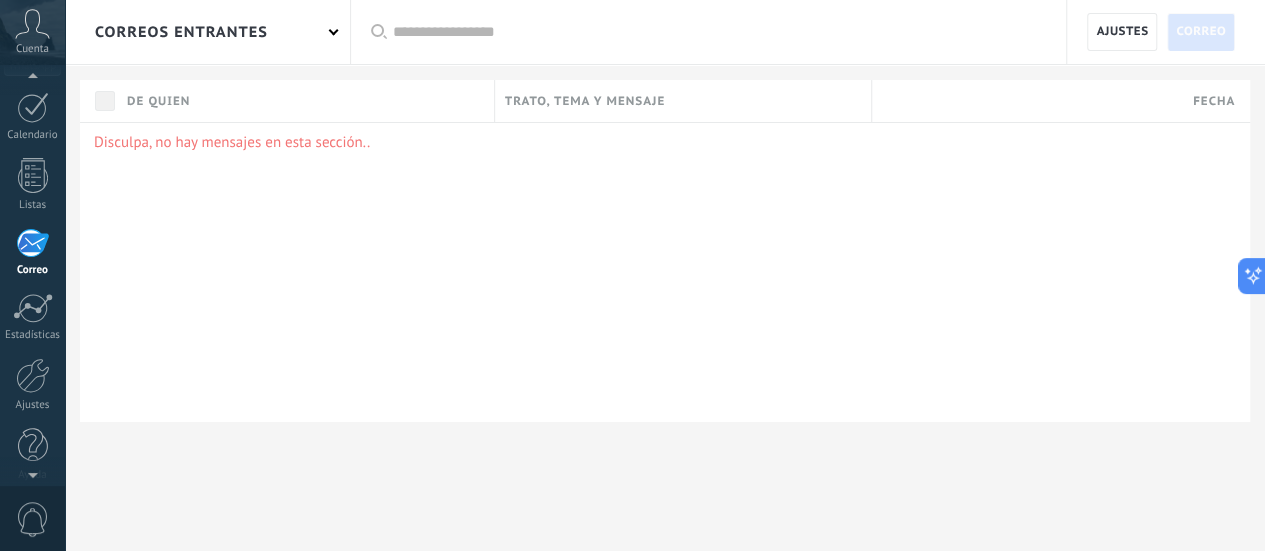 click on "correos entrantes" at bounding box center (181, 32) 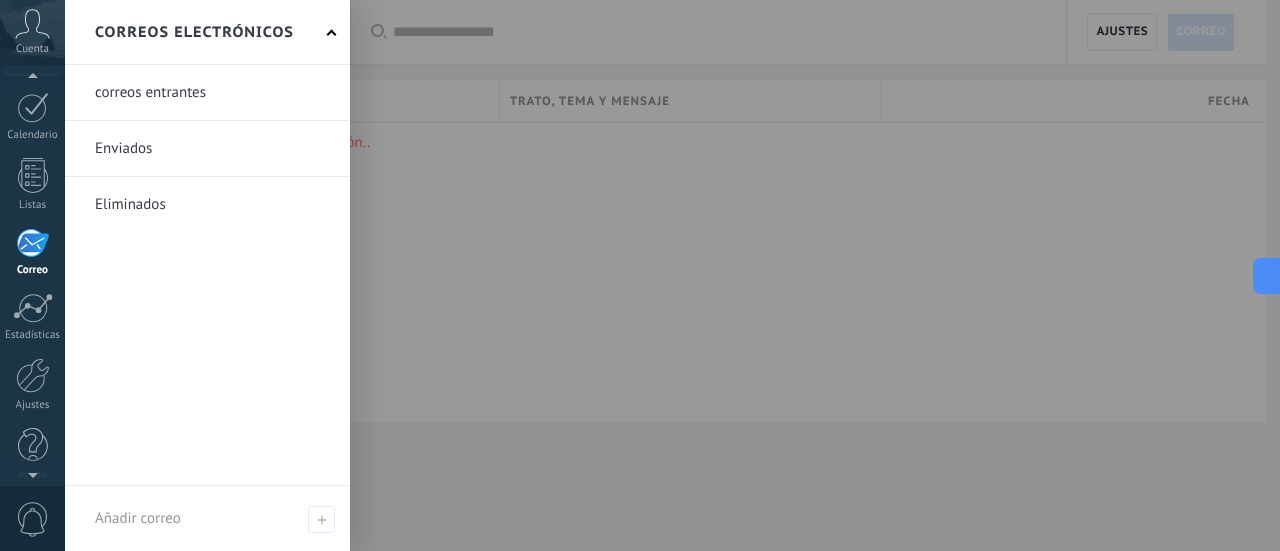 click at bounding box center (207, 92) 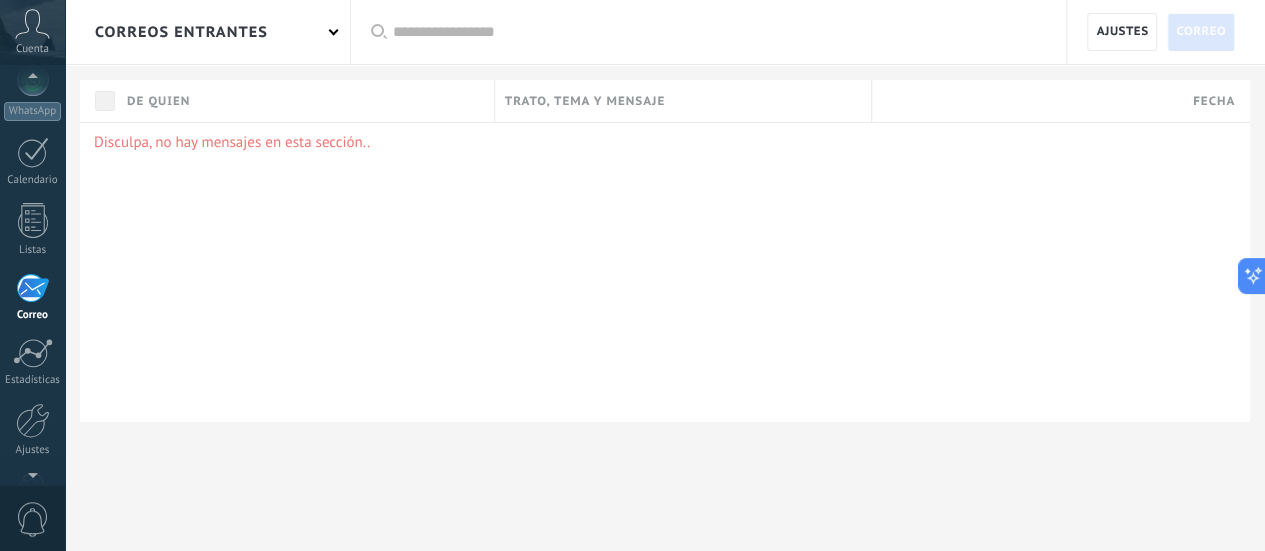 scroll, scrollTop: 185, scrollLeft: 0, axis: vertical 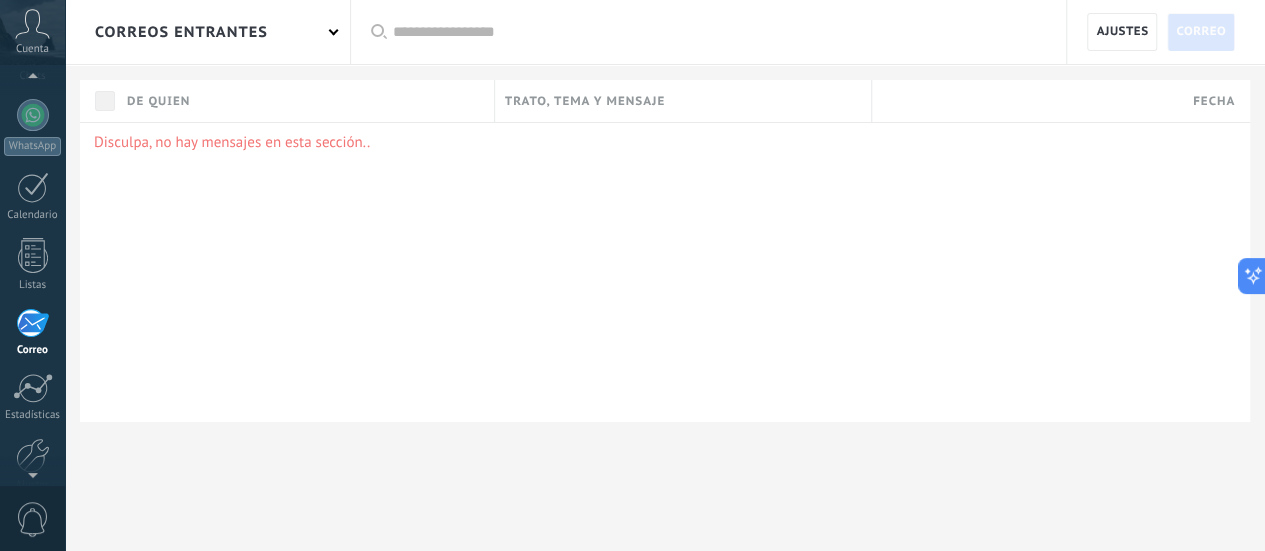 click on "Cuenta" at bounding box center (32, 49) 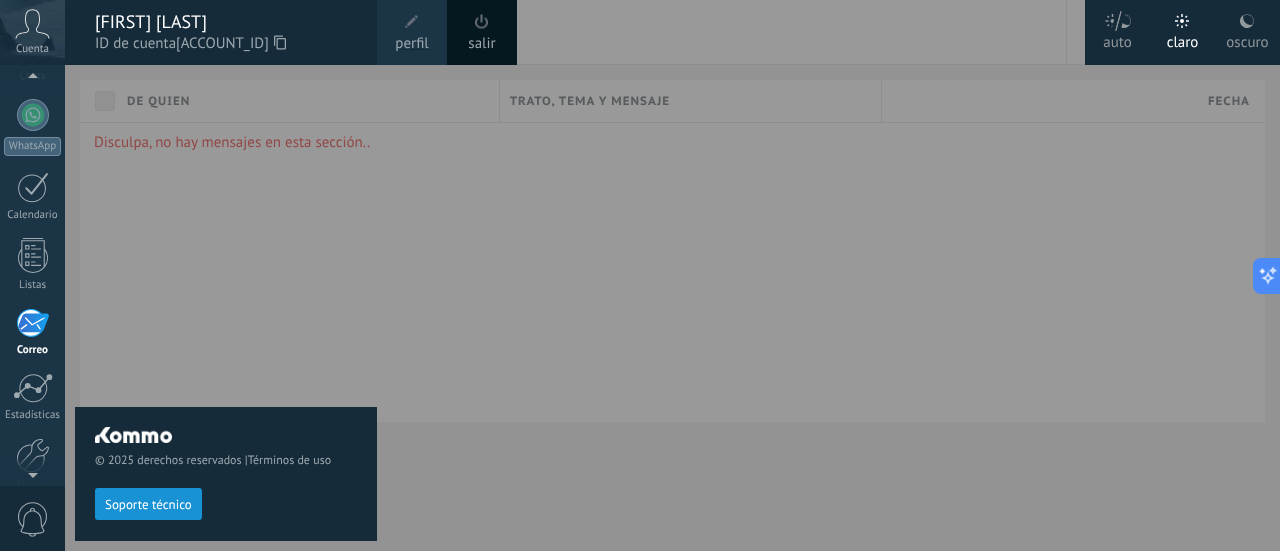 click on "ID de cuenta
[ACCOUNT_ID]" at bounding box center [226, 44] 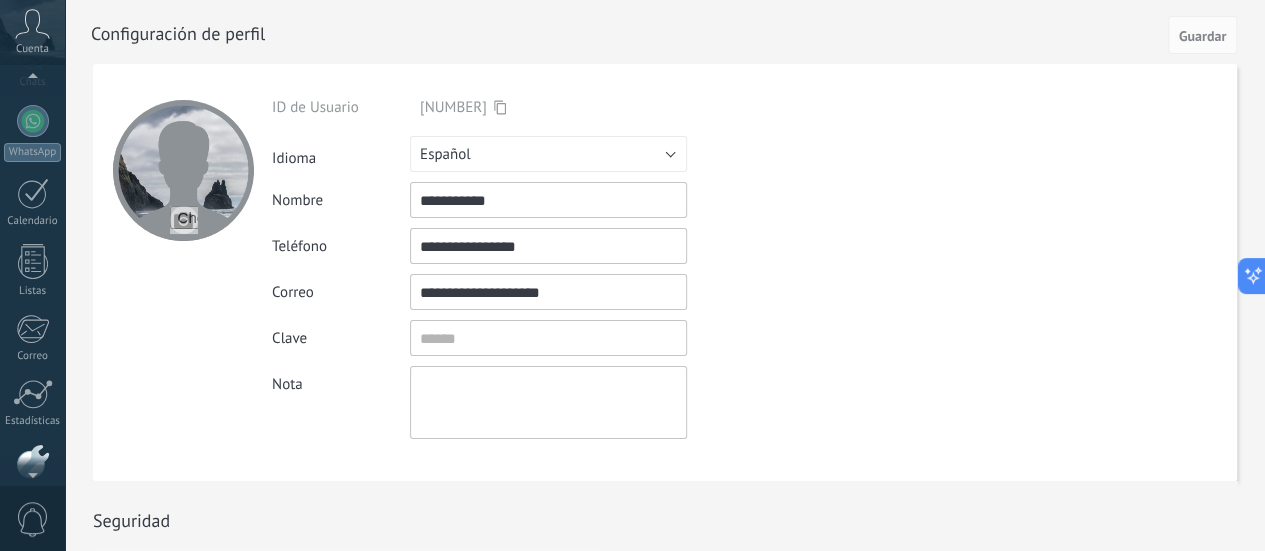 scroll, scrollTop: 279, scrollLeft: 0, axis: vertical 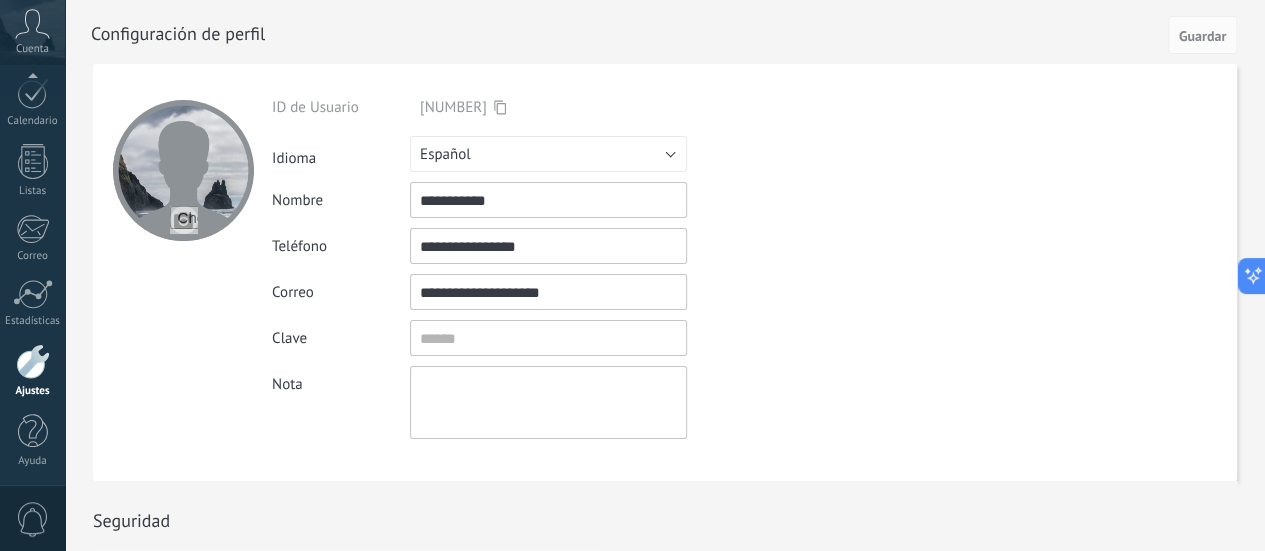 click at bounding box center (687, 32) 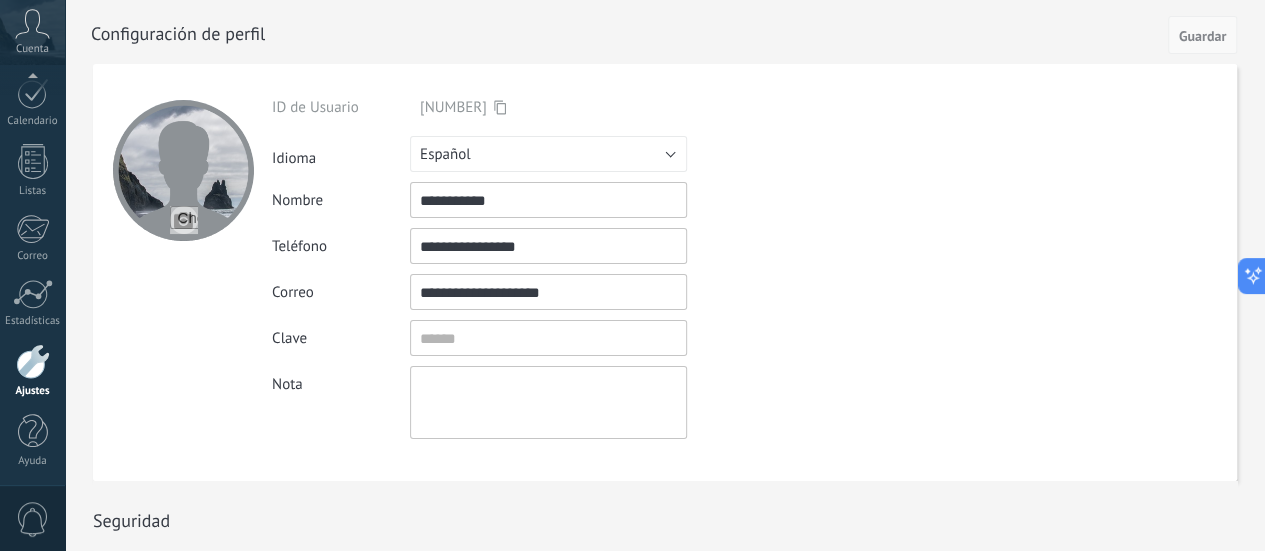 click on "Guardar" at bounding box center (1202, 36) 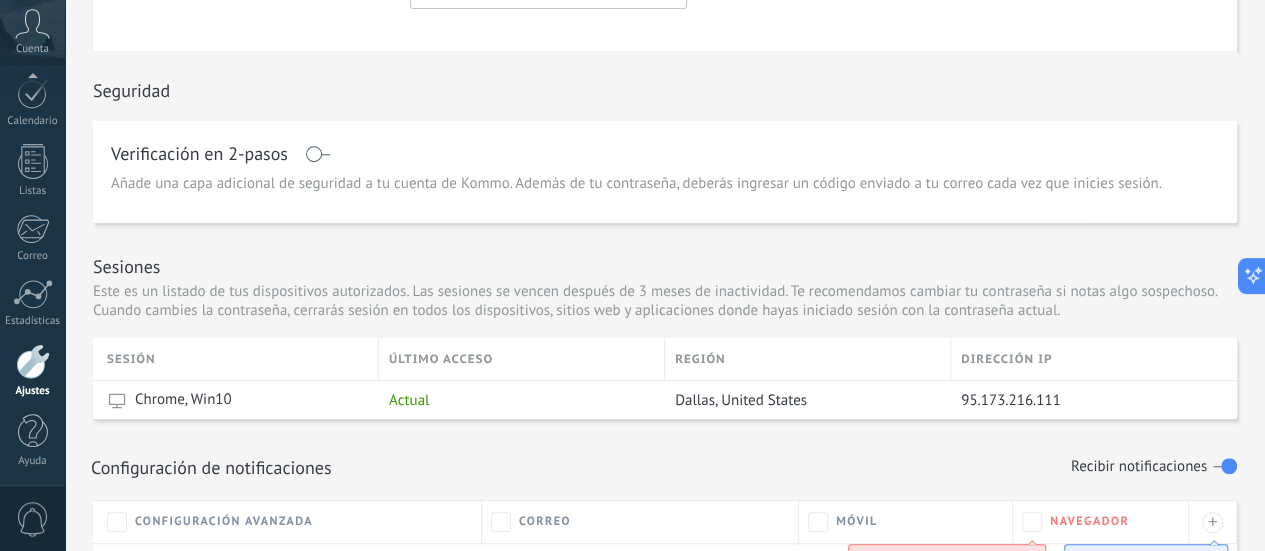 scroll, scrollTop: 600, scrollLeft: 0, axis: vertical 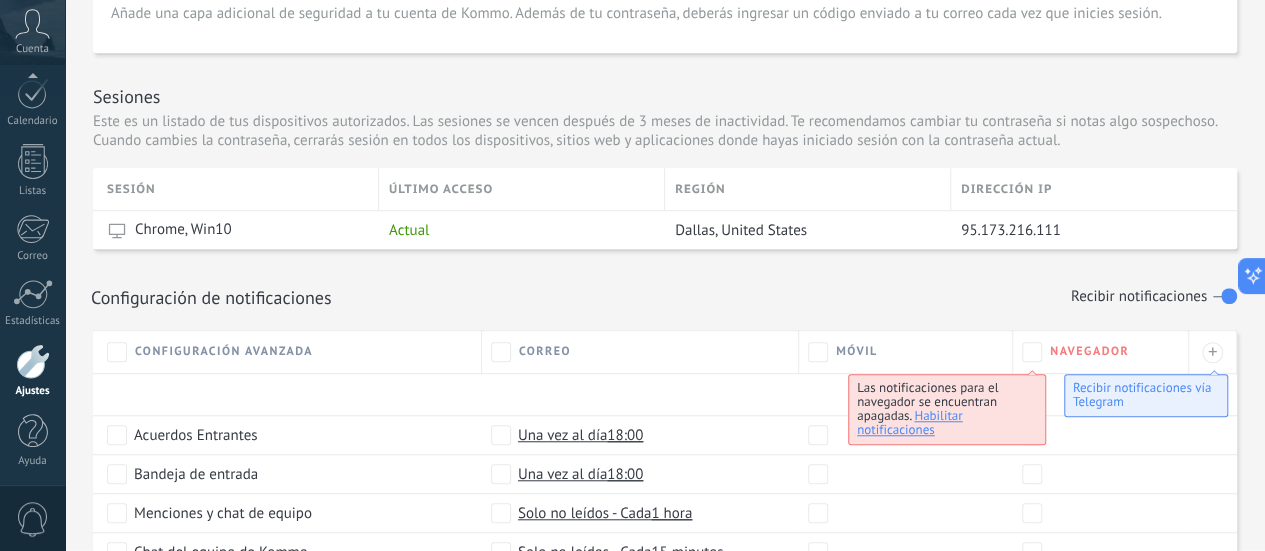 type 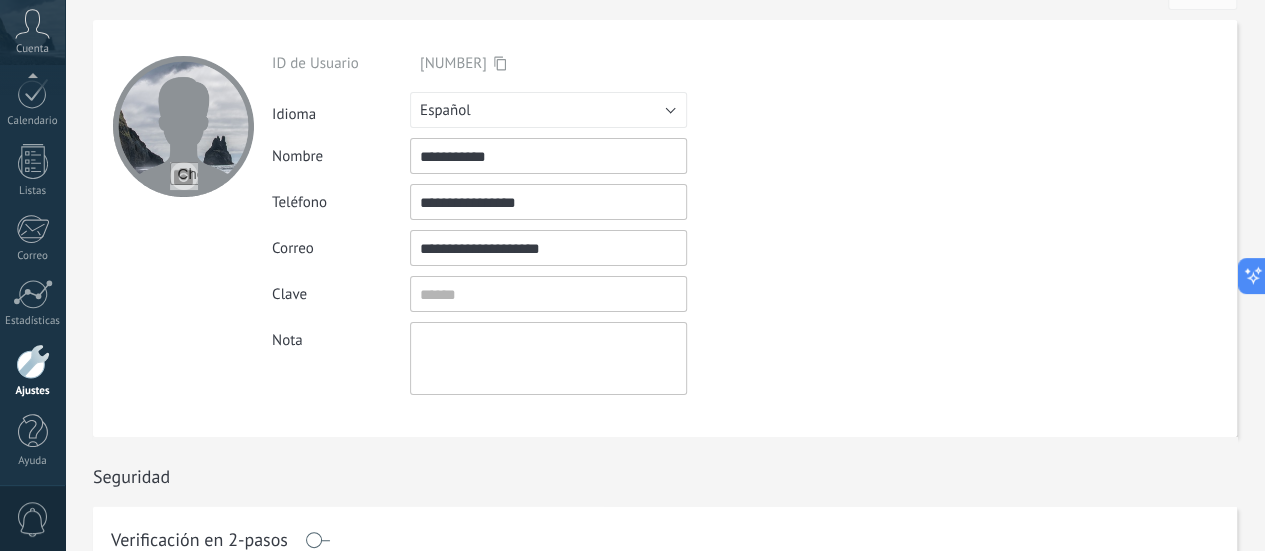 scroll, scrollTop: 0, scrollLeft: 0, axis: both 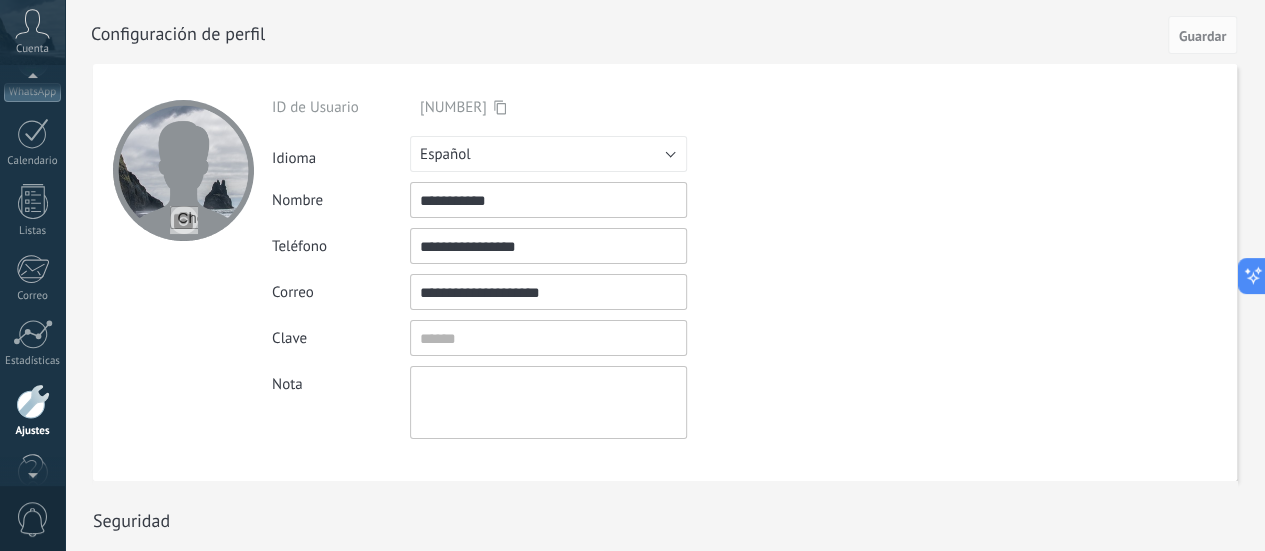 click on "Cuenta" at bounding box center [32, 32] 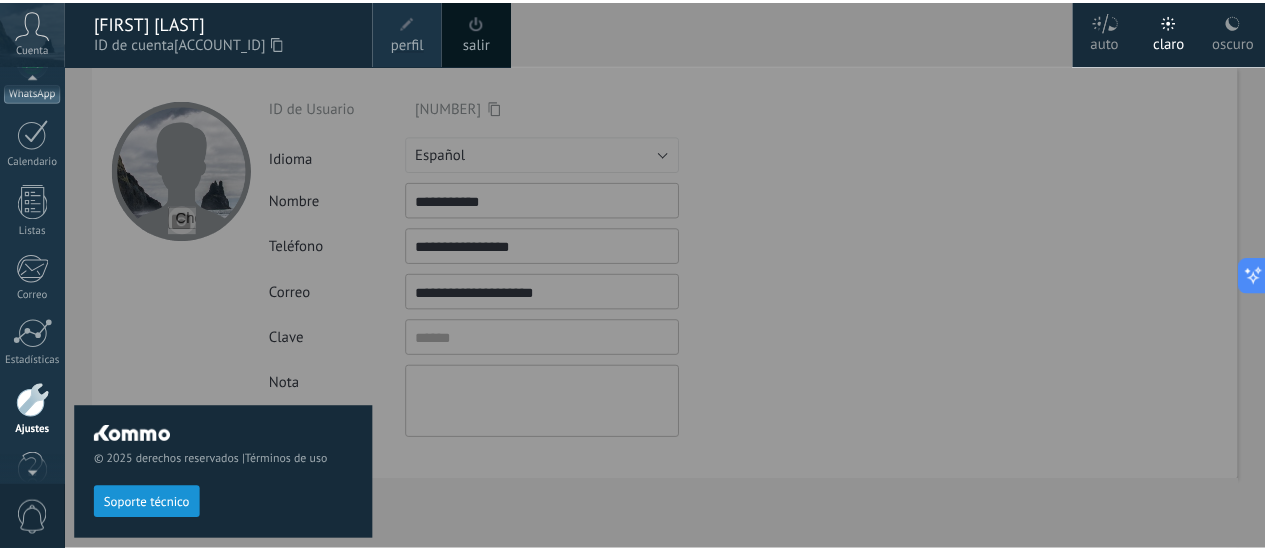 scroll, scrollTop: 215, scrollLeft: 0, axis: vertical 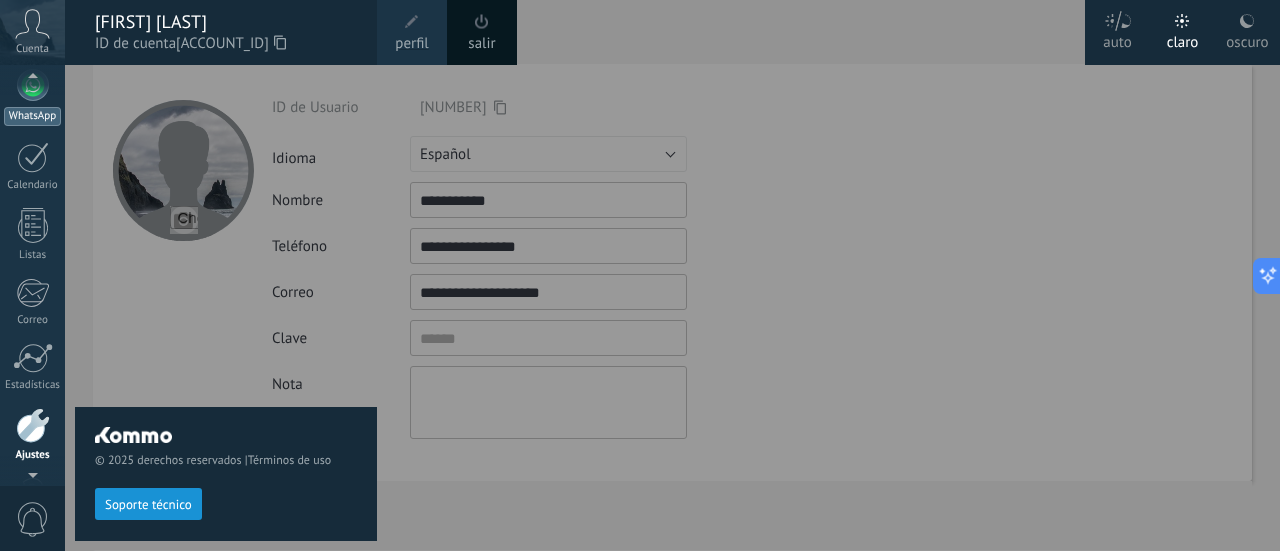 click on "WhatsApp" at bounding box center [32, 116] 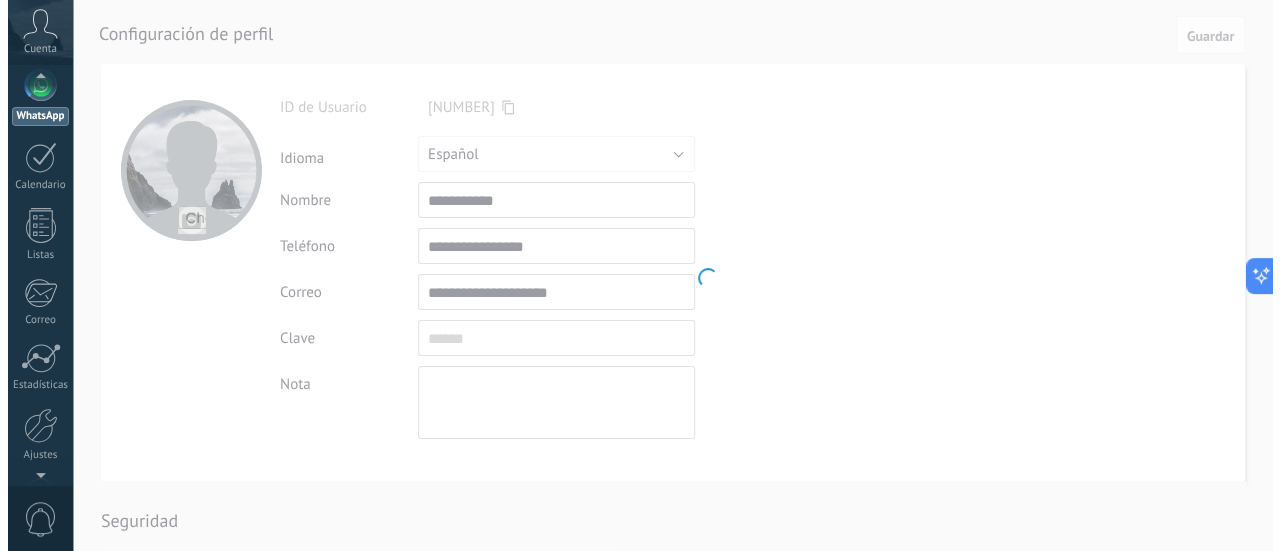 scroll, scrollTop: 57, scrollLeft: 0, axis: vertical 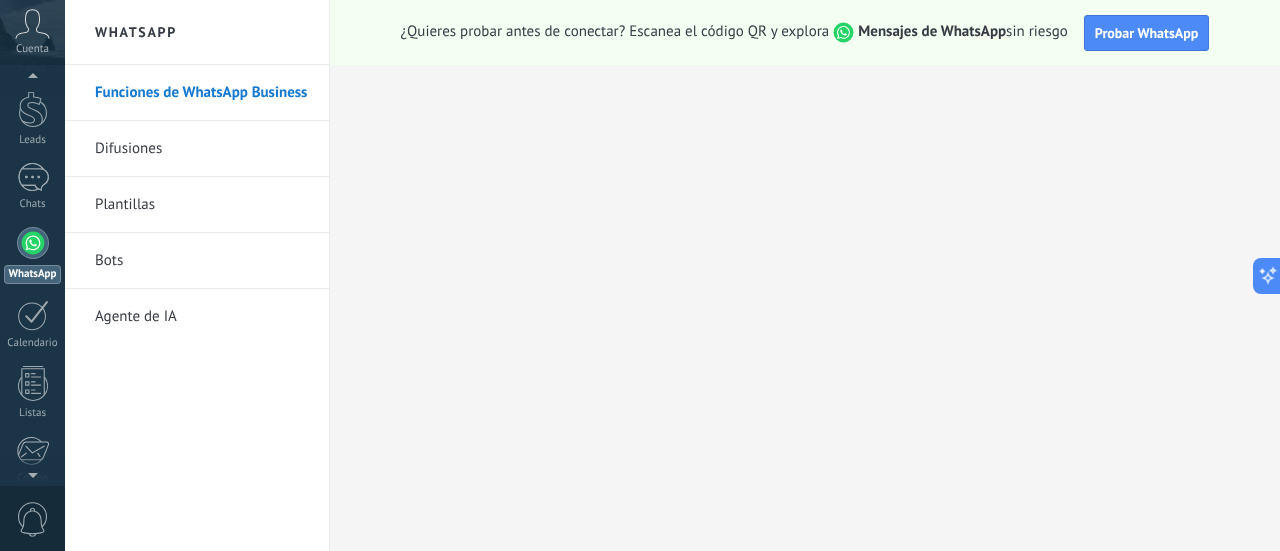 click on "Difusiones" at bounding box center (202, 149) 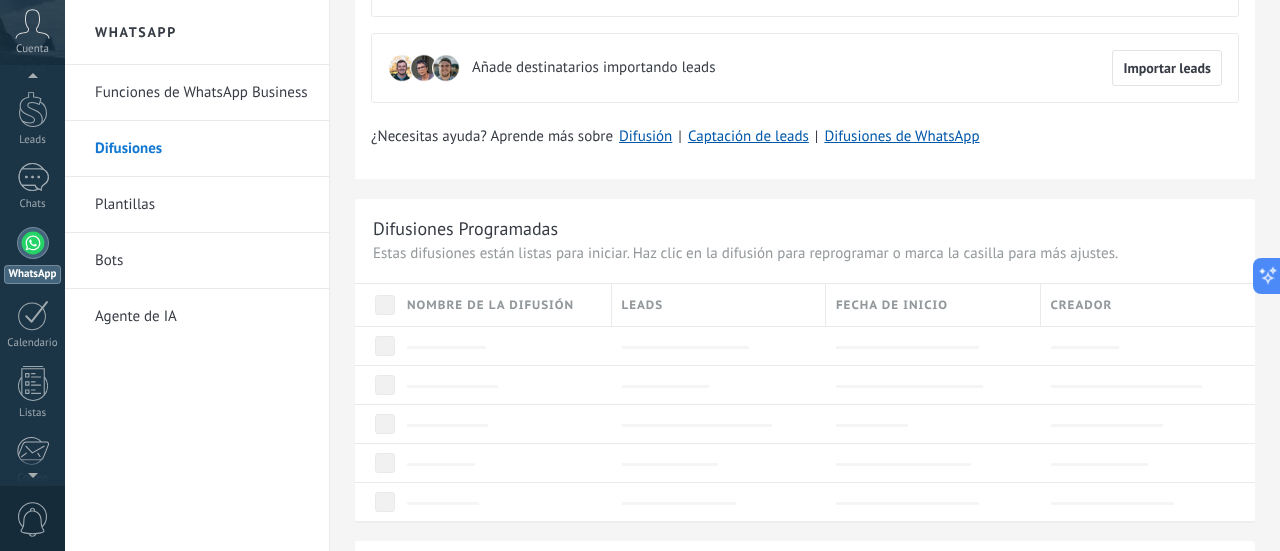 scroll, scrollTop: 300, scrollLeft: 0, axis: vertical 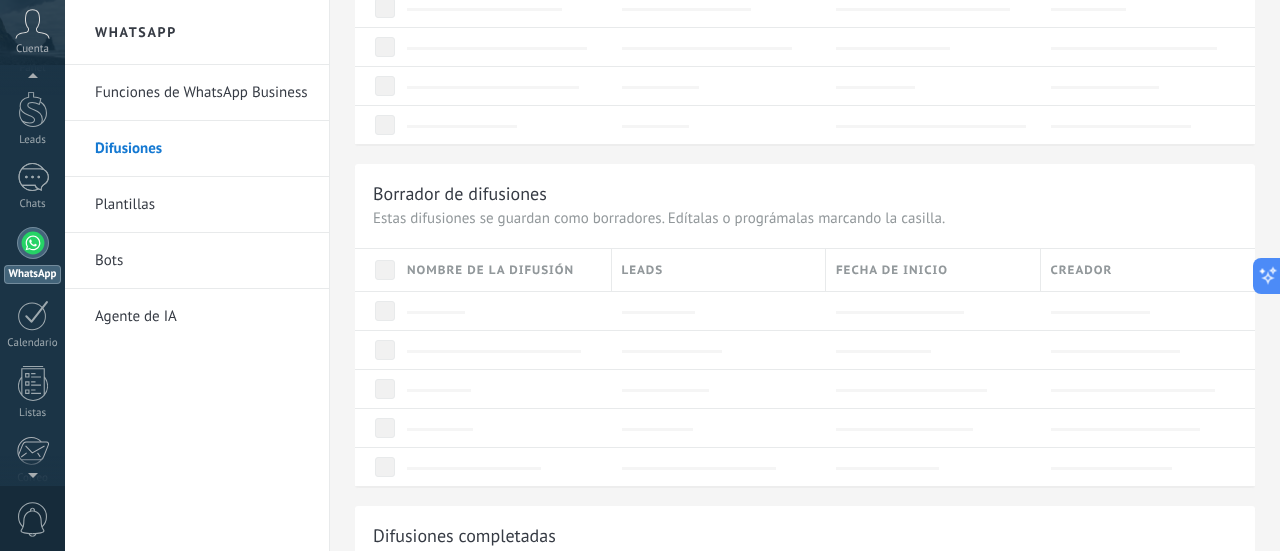 click on "Plantillas" at bounding box center (202, 205) 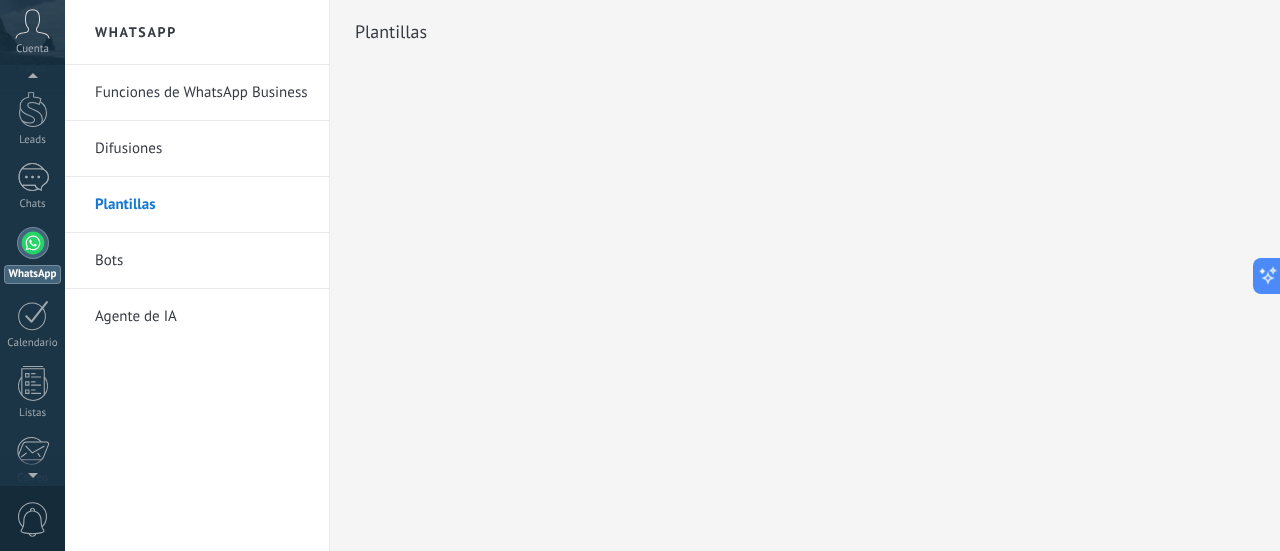 click on "Bots" at bounding box center [202, 261] 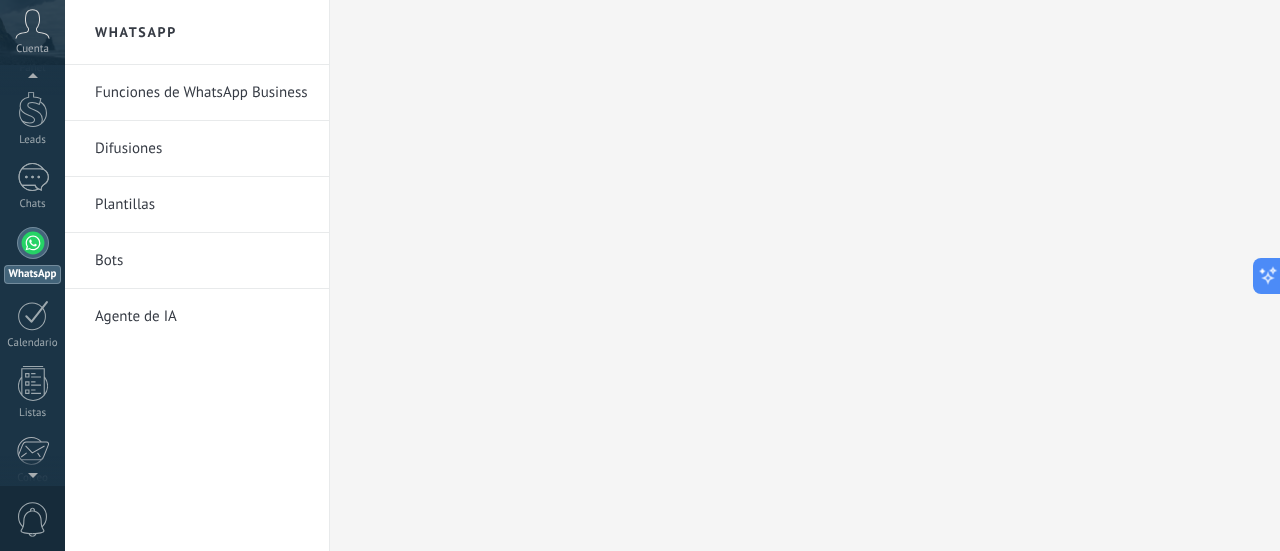 click on "Agente de IA" at bounding box center (202, 317) 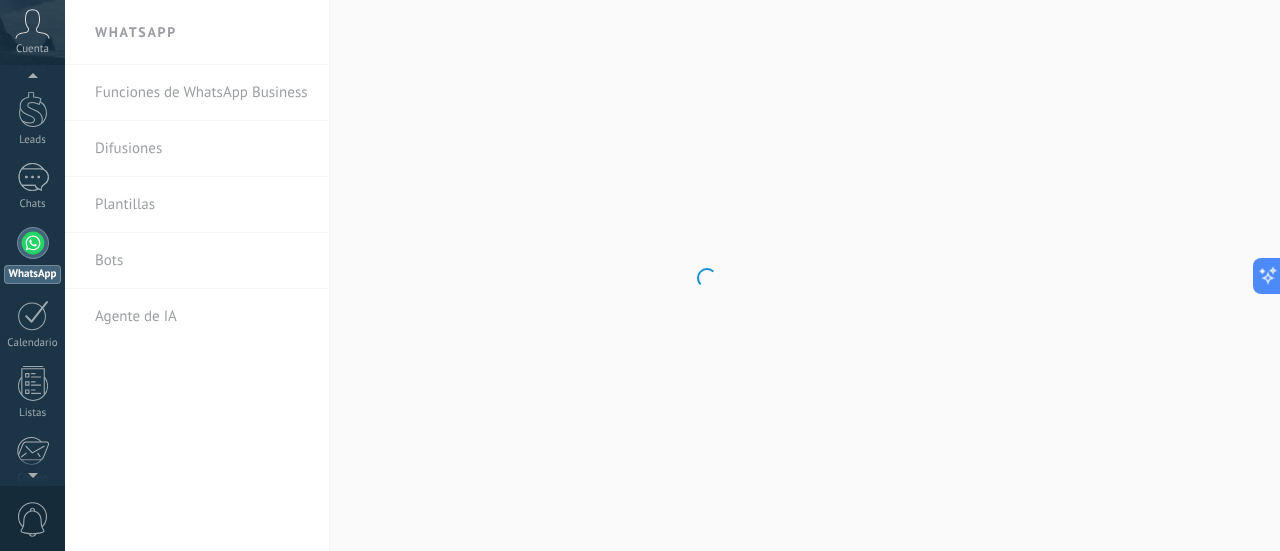 click on ".abccls-1,.abccls-2{fill-rule:evenodd}.abccls-2{fill:#fff} .abfcls-1{fill:none}.abfcls-2{fill:#fff} .abncls-1{isolation:isolate}.abncls-2{opacity:.06}.abncls-2,.abncls-3,.abncls-6{mix-blend-mode:multiply}.abncls-3{opacity:.15}.abncls-4,.abncls-8{fill:#fff}.abncls-5{fill:url(#abnlinear-gradient)}.abncls-6{opacity:.04}.abncls-7{fill:url(#abnlinear-gradient-2)}.abncls-8{fill-rule:evenodd} .abqst0{fill:#ffa200} .abwcls-1{fill:#252525} .cls-1{isolation:isolate} .acicls-1{fill:none} .aclcls-1{fill:#232323} .acnst0{display:none} .addcls-1,.addcls-2{fill:none;stroke-miterlimit:10}.addcls-1{stroke:#dfe0e5}.addcls-2{stroke:#a1a7ab} .adecls-1,.adecls-2{fill:none;stroke-miterlimit:10}.adecls-1{stroke:#dfe0e5}.adecls-2{stroke:#a1a7ab} .adqcls-1{fill:#8591a5;fill-rule:evenodd} .aeccls-1{fill:#5c9f37} .aeecls-1{fill:#f86161} .aejcls-1{fill:#8591a5;fill-rule:evenodd} .aekcls-1{fill-rule:evenodd} .aelcls-1{fill-rule:evenodd;fill:currentColor} .aemcls-1{fill-rule:evenodd;fill:currentColor} .aencls-2{fill:#f86161;opacity:.3}" at bounding box center (640, 275) 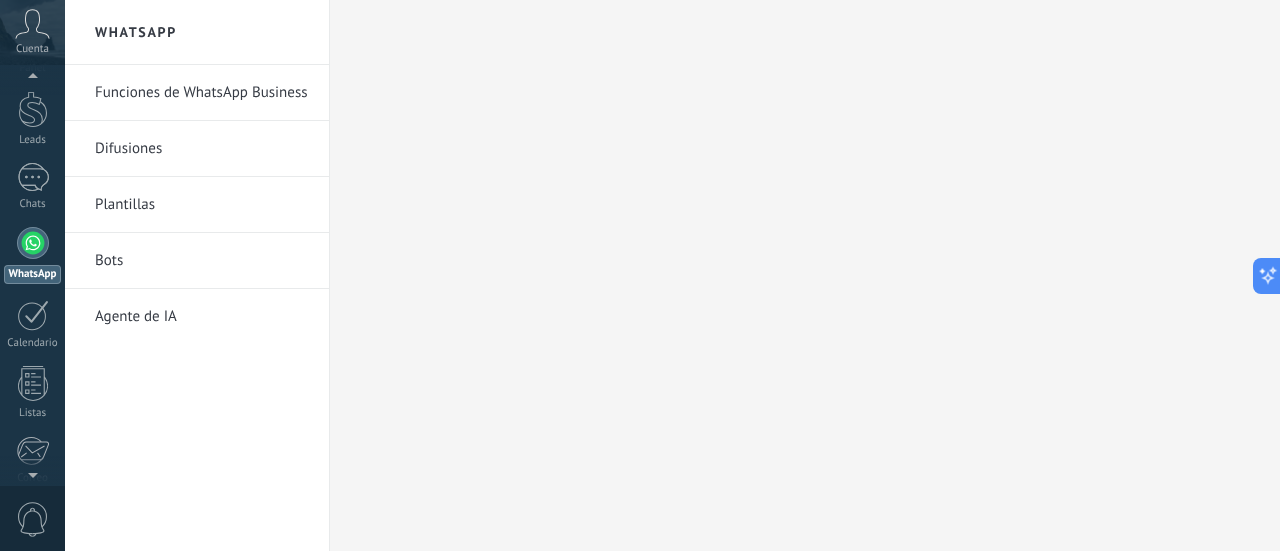 drag, startPoint x: 143, startPoint y: 335, endPoint x: 142, endPoint y: 370, distance: 35.014282 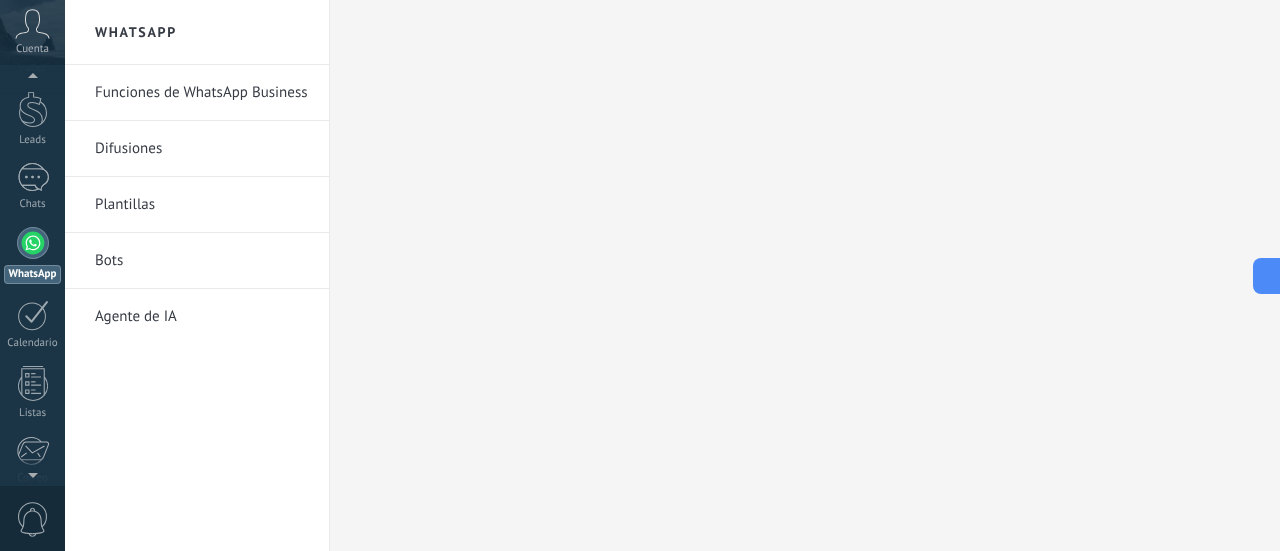 click on "Agente de IA" at bounding box center (202, 317) 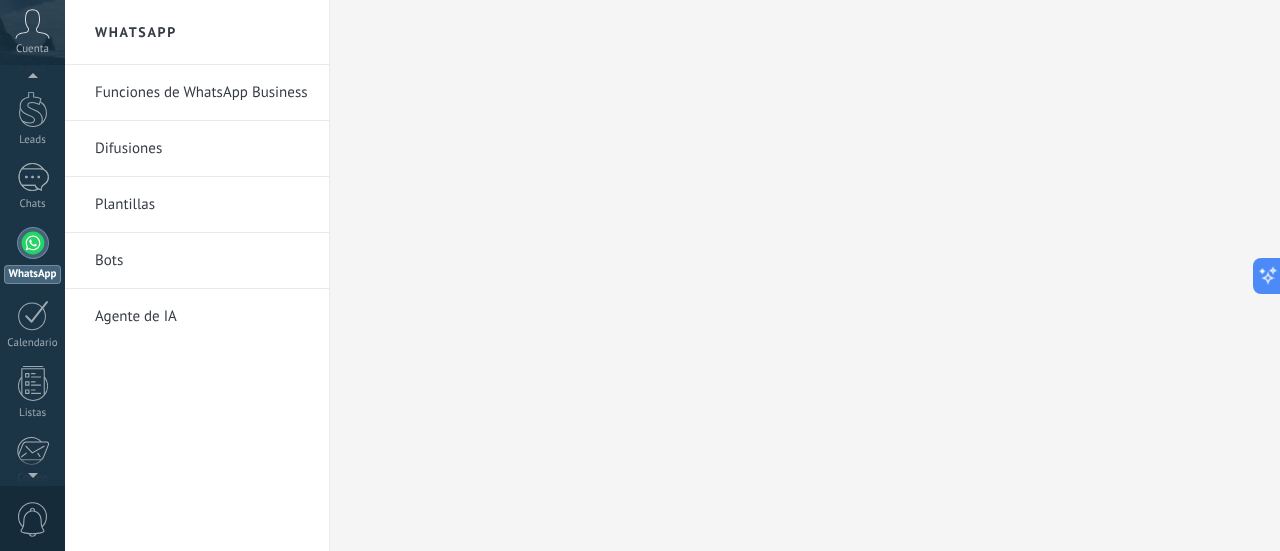 click on "Funciones de WhatsApp Business" at bounding box center (202, 93) 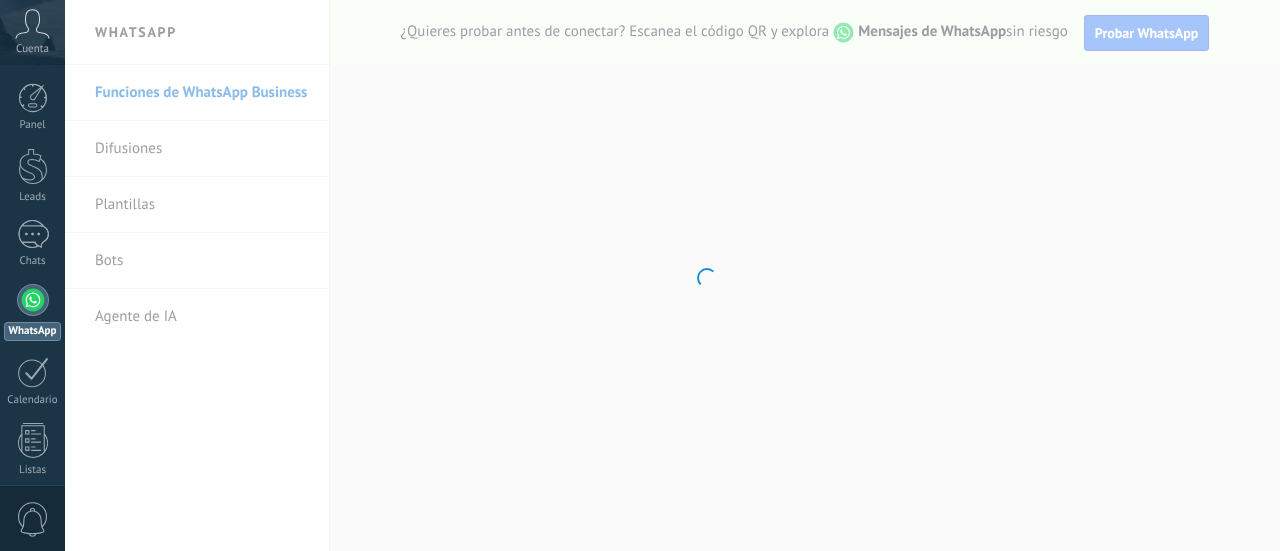 scroll, scrollTop: 0, scrollLeft: 0, axis: both 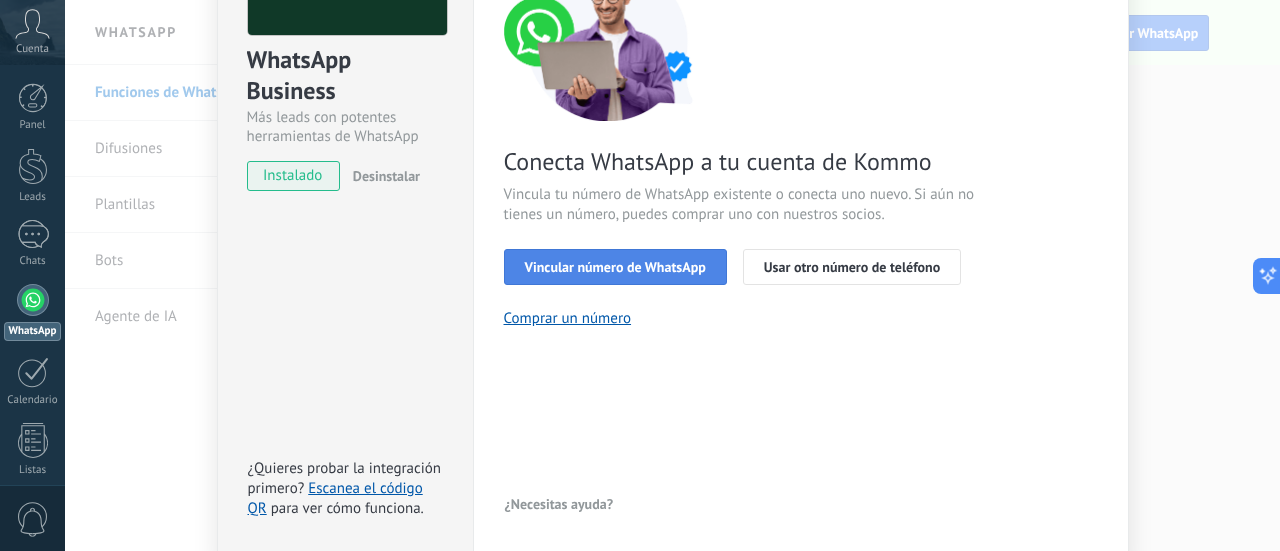 click on "Vincular número de WhatsApp" at bounding box center [615, 267] 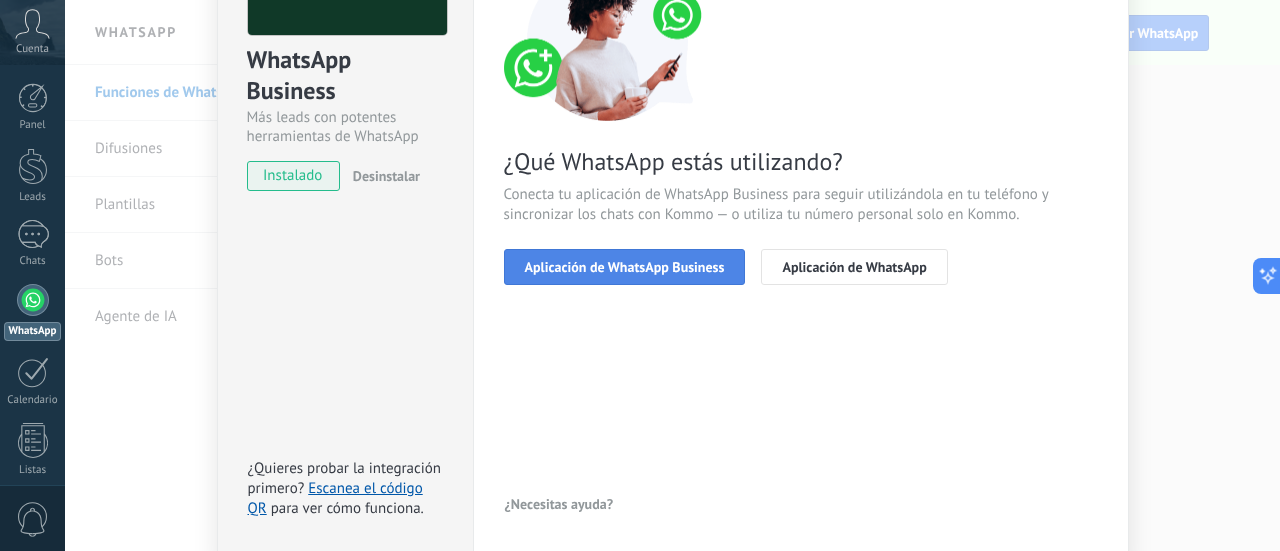 click on "Aplicación de WhatsApp Business" at bounding box center (625, 267) 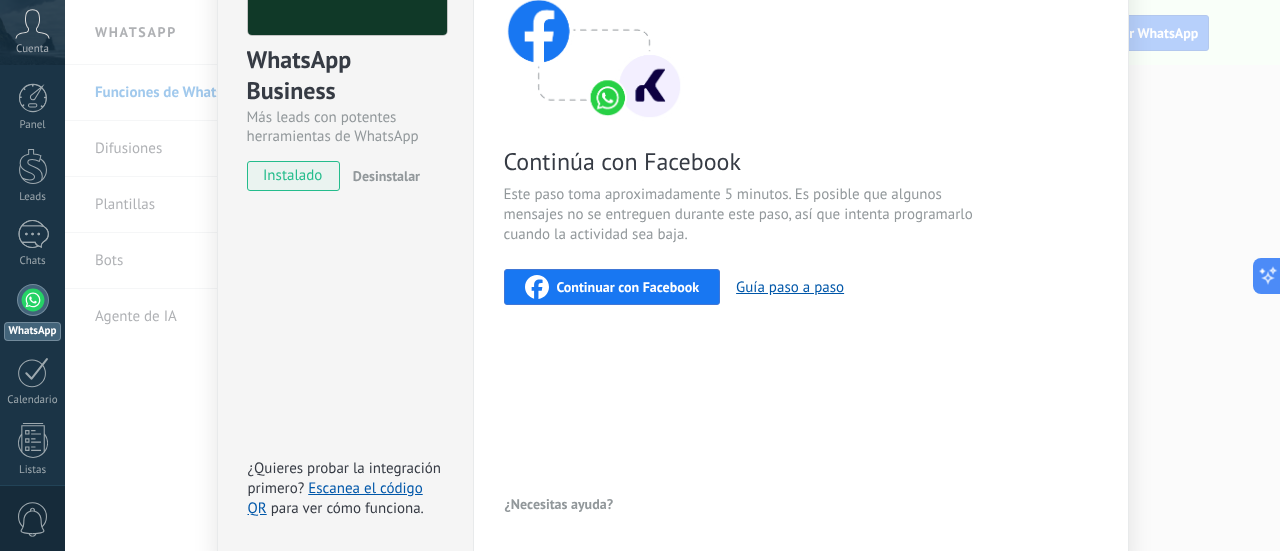 click on "Continuar con Facebook" at bounding box center [628, 287] 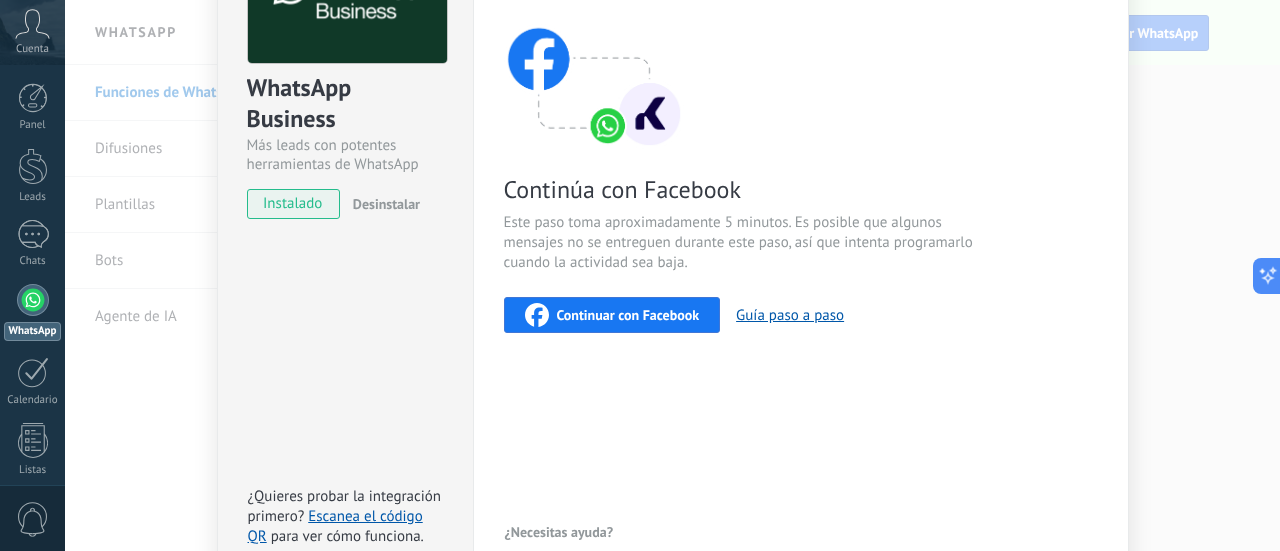 scroll, scrollTop: 0, scrollLeft: 0, axis: both 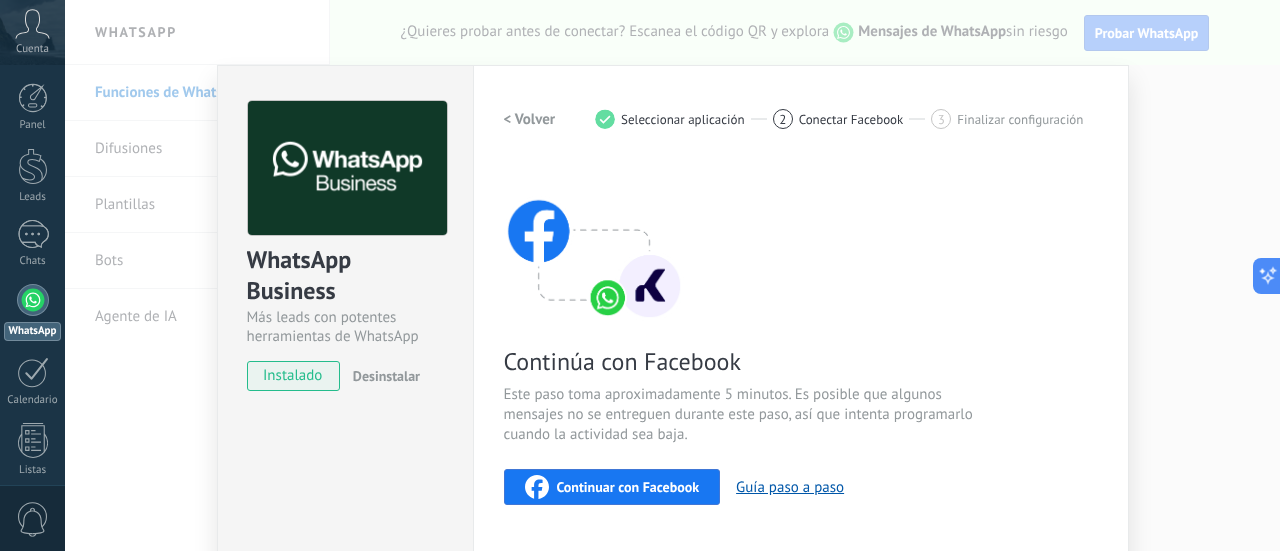 click on "Seleccionar aplicación" at bounding box center [683, 119] 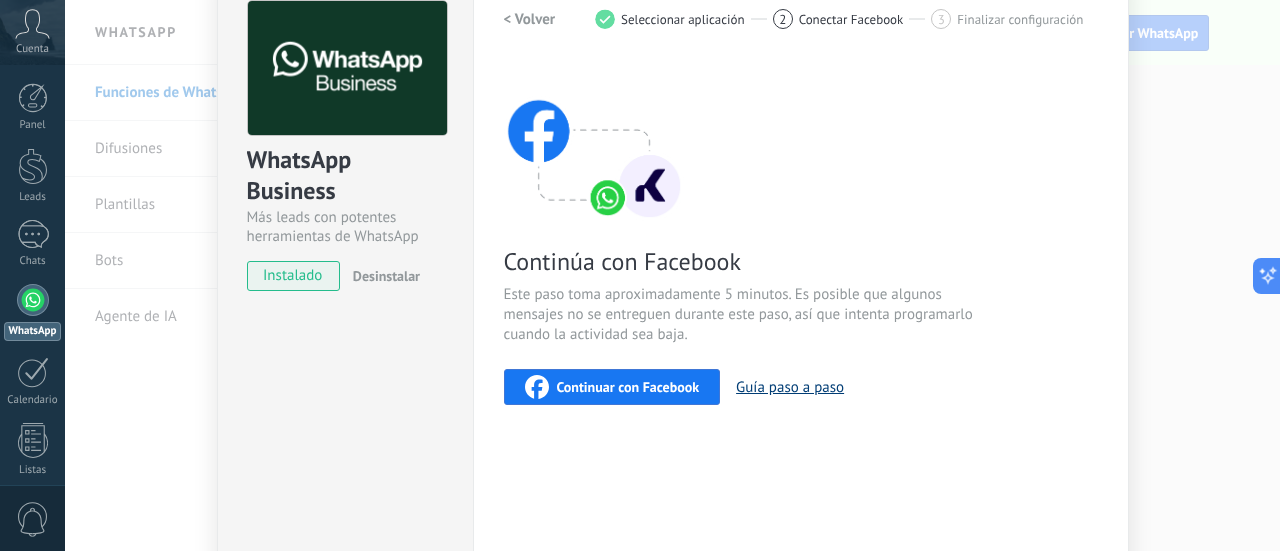 click on "Guía paso a paso" at bounding box center [790, 387] 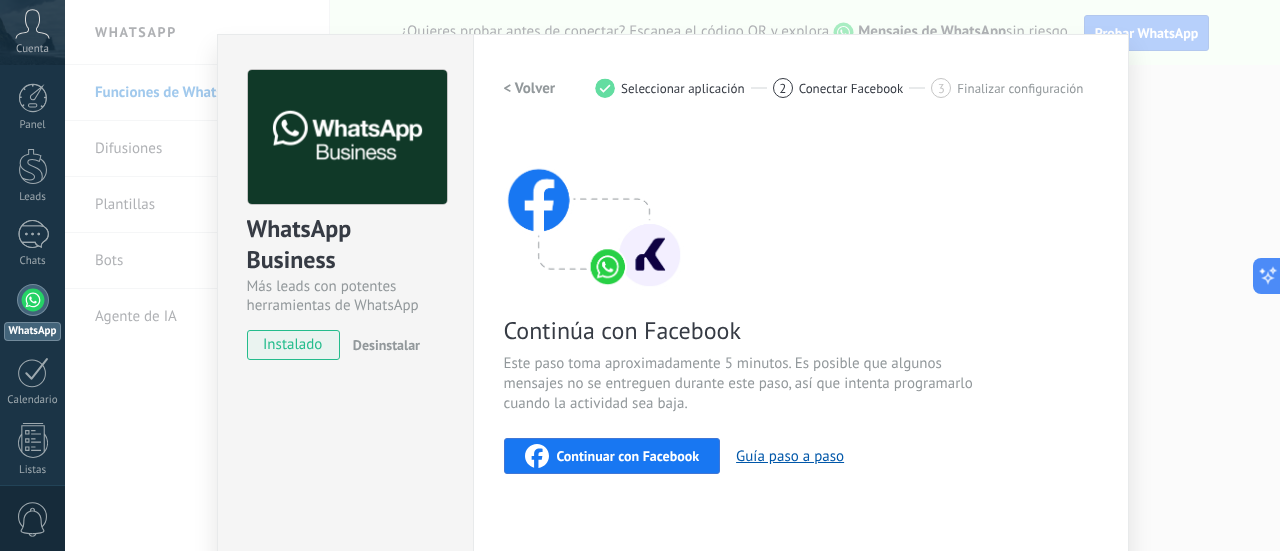 scroll, scrollTop: 0, scrollLeft: 0, axis: both 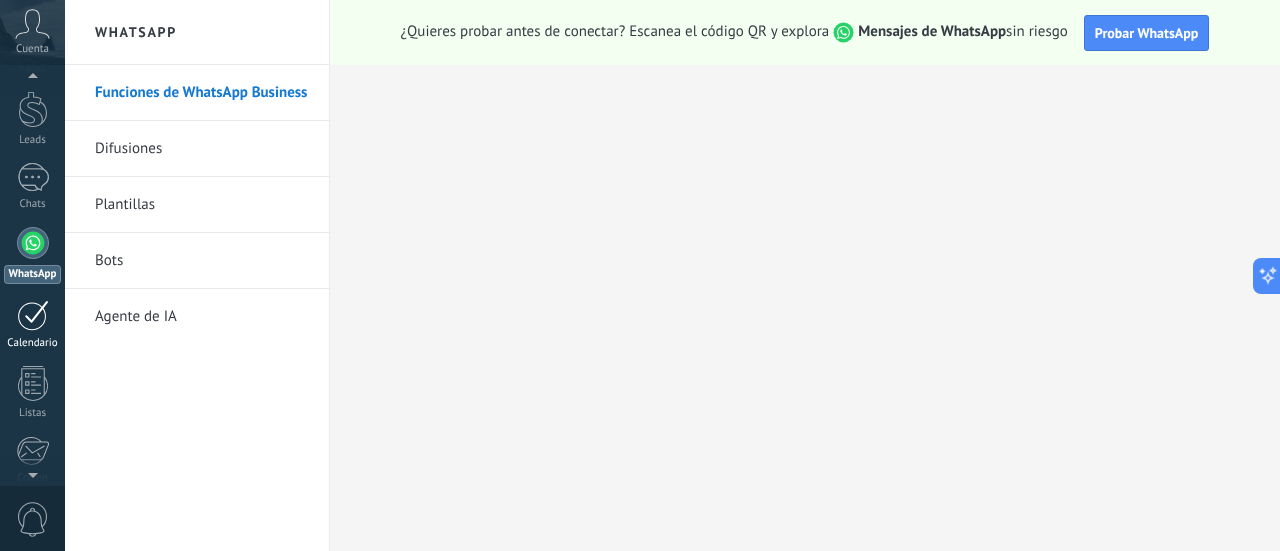 click at bounding box center (33, 315) 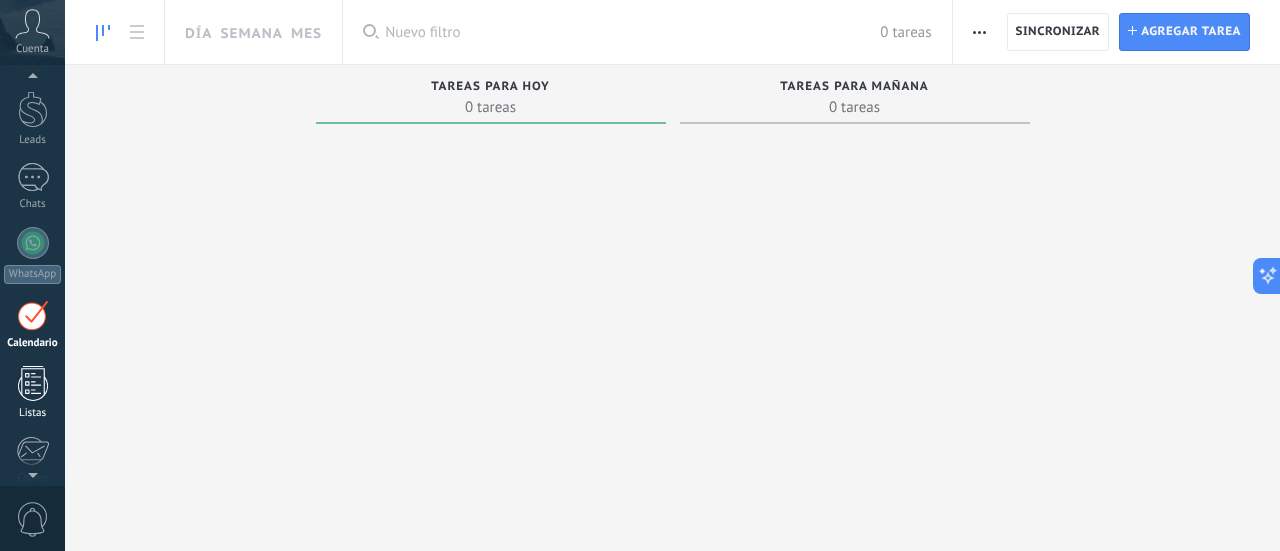 click on "Listas" at bounding box center (33, 413) 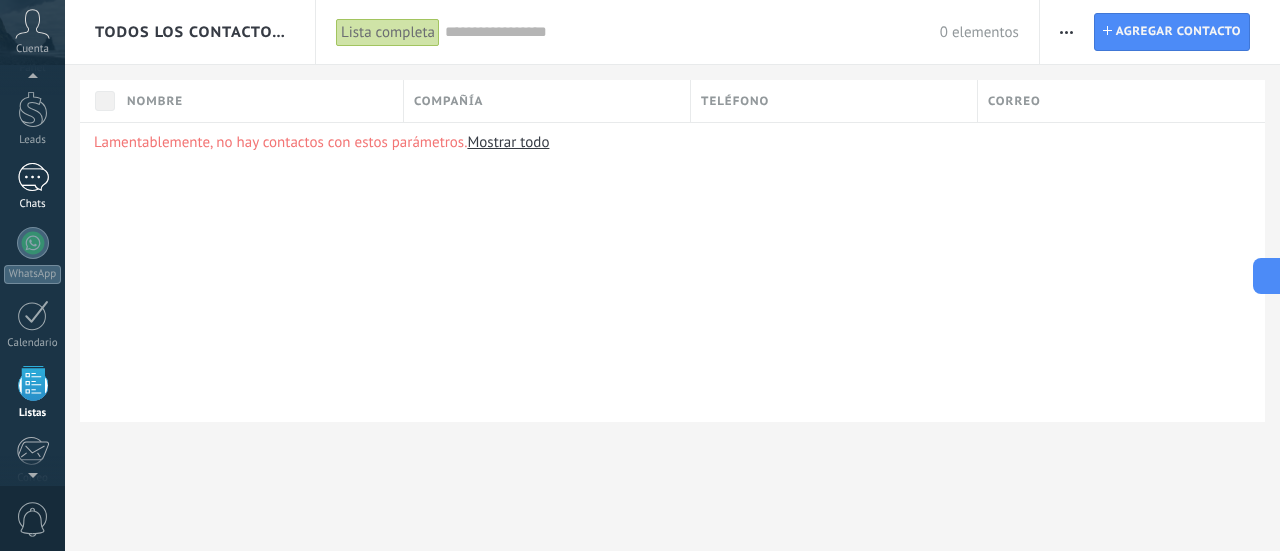 click at bounding box center (33, 177) 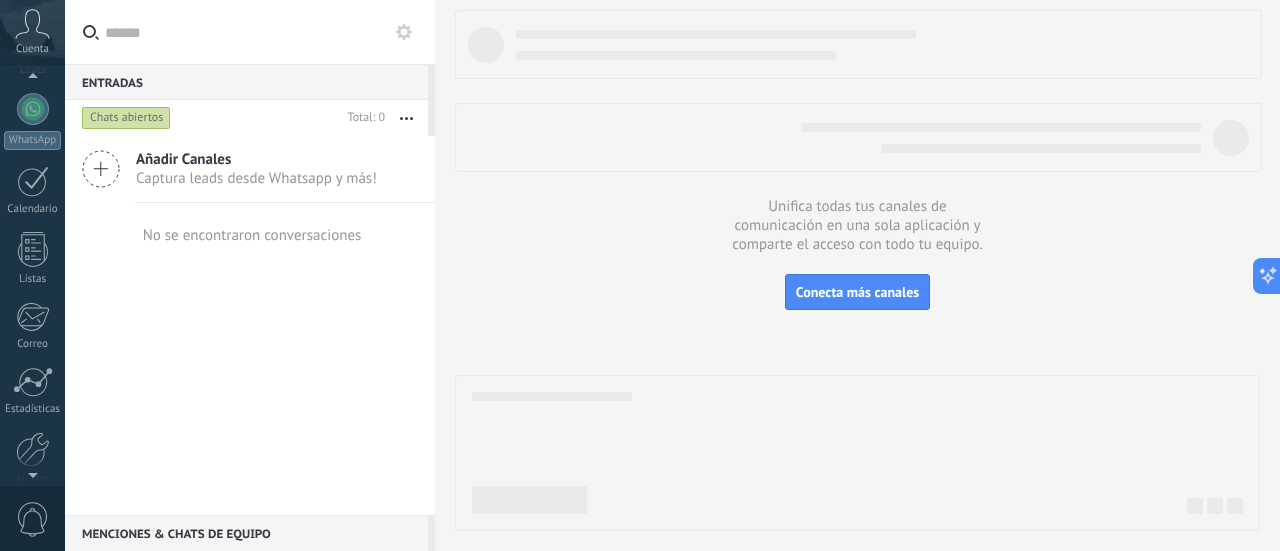 scroll, scrollTop: 200, scrollLeft: 0, axis: vertical 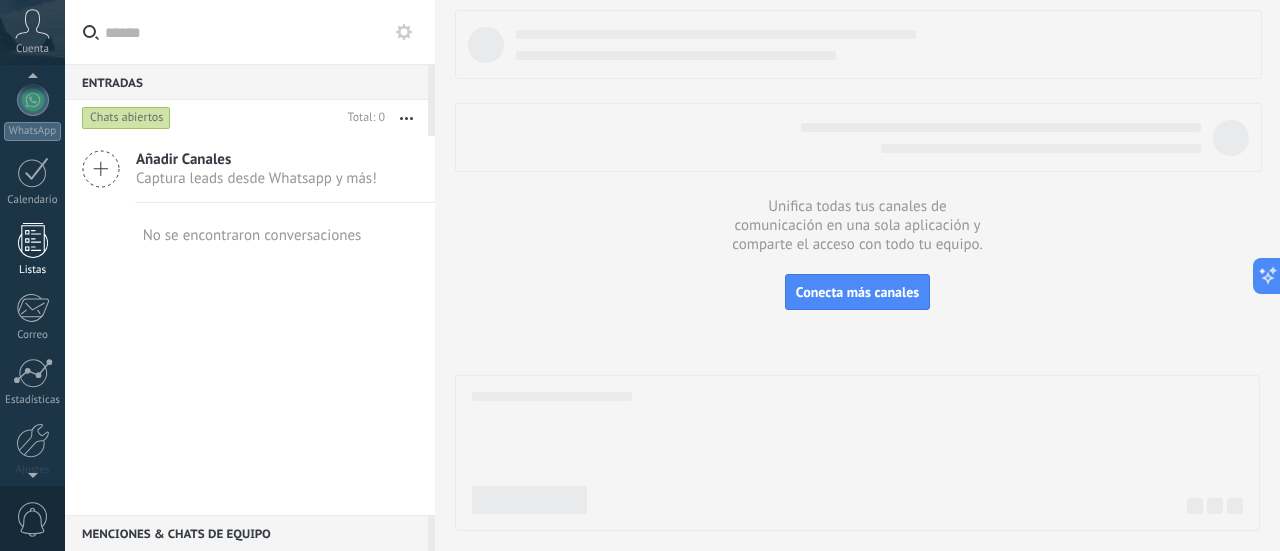 click at bounding box center (33, 240) 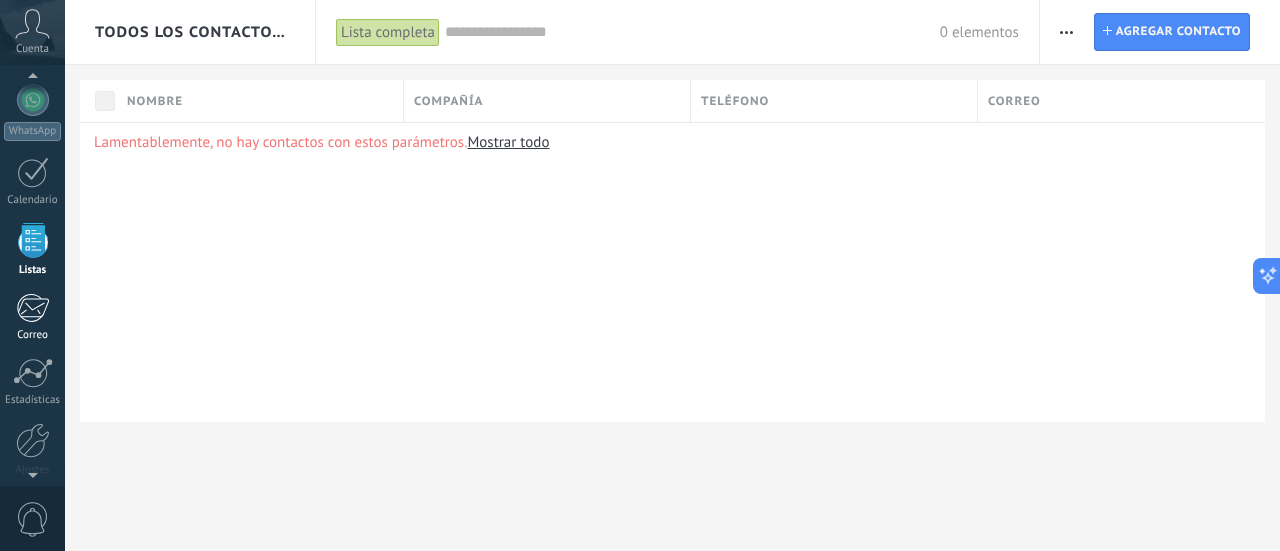 click at bounding box center (32, 308) 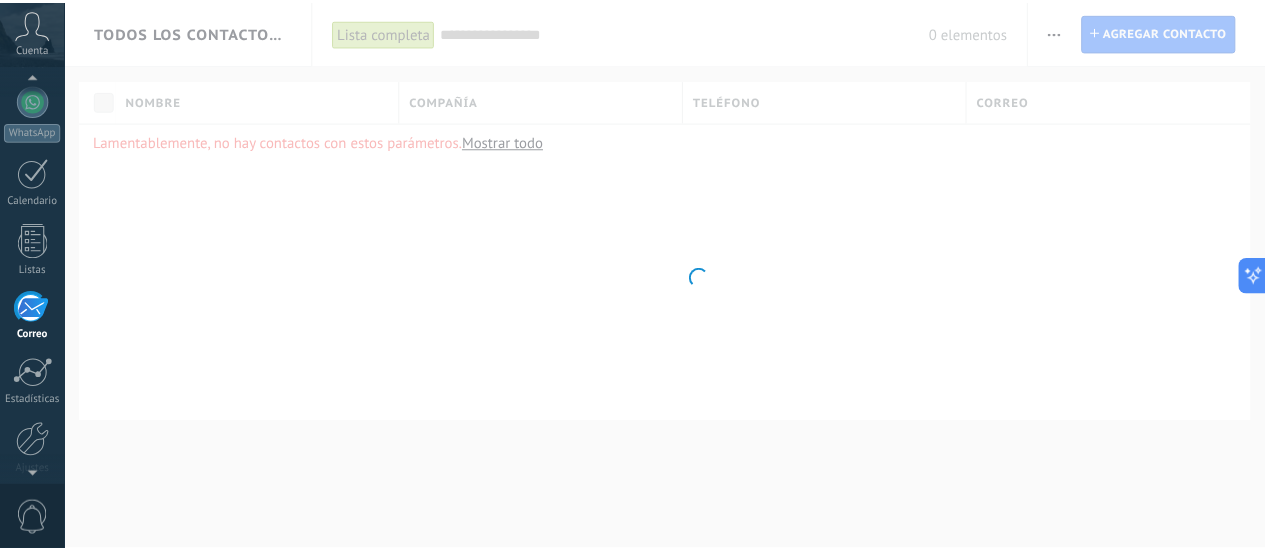 scroll, scrollTop: 265, scrollLeft: 0, axis: vertical 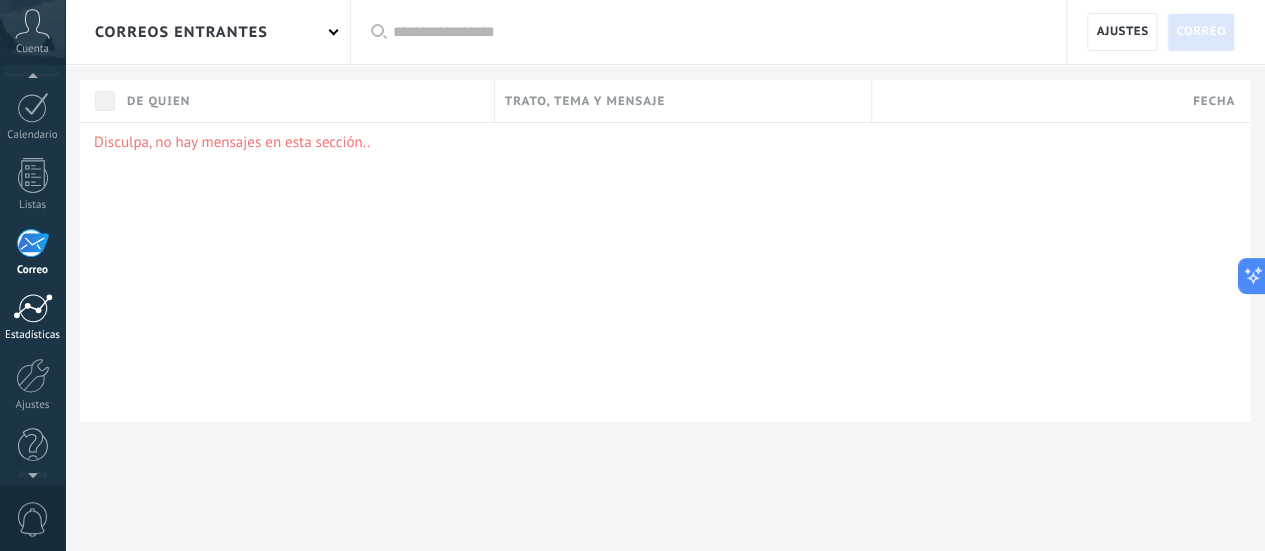 click on "Estadísticas" at bounding box center (33, 335) 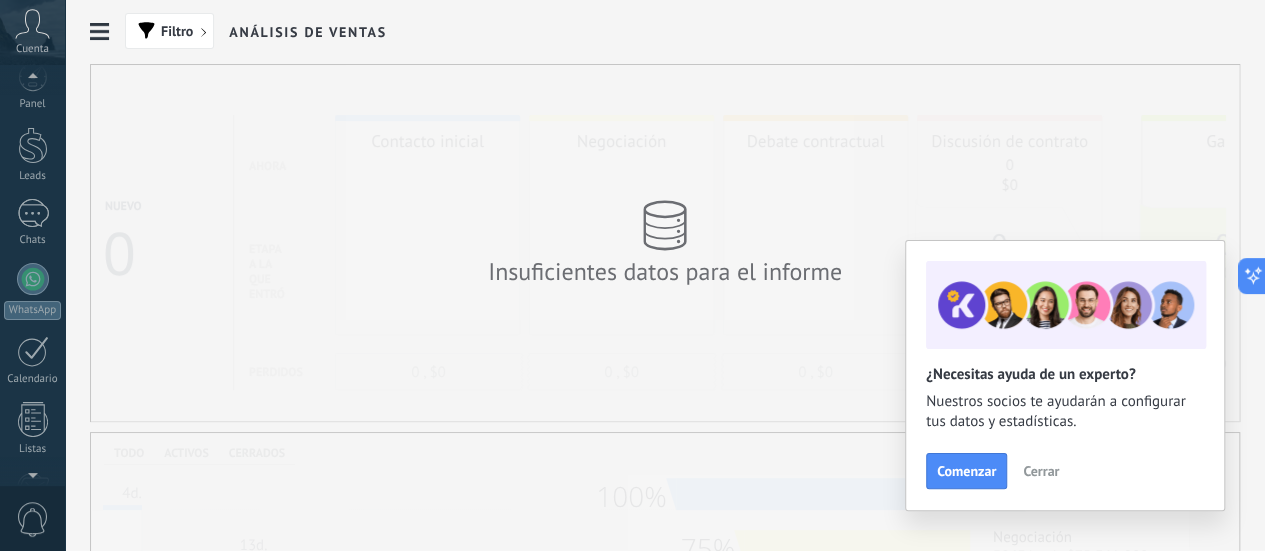 scroll, scrollTop: 0, scrollLeft: 0, axis: both 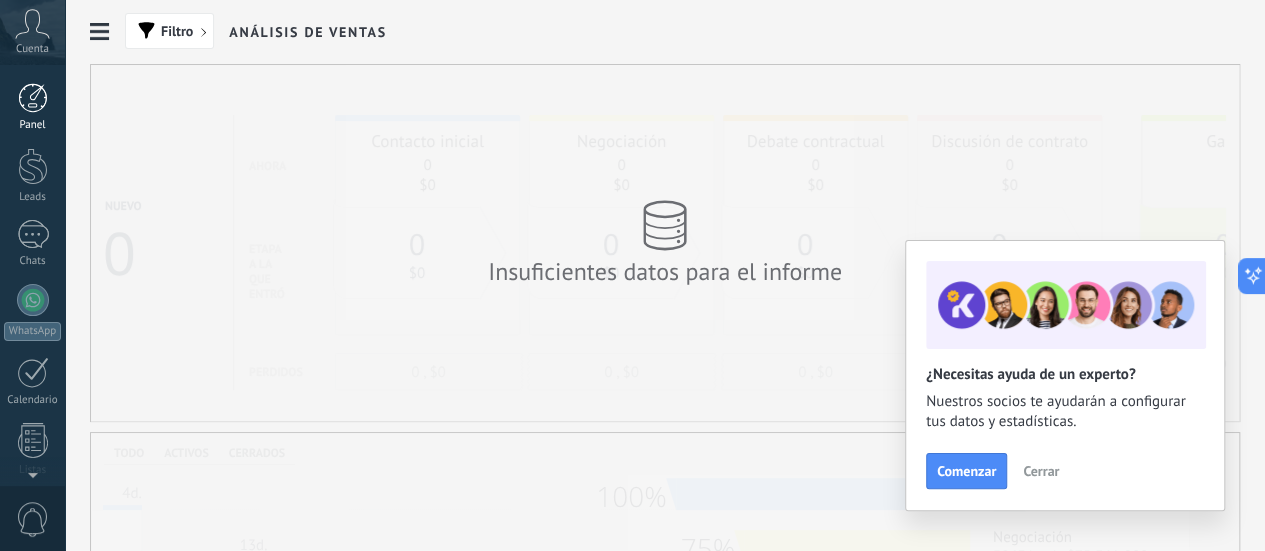 click at bounding box center (33, 98) 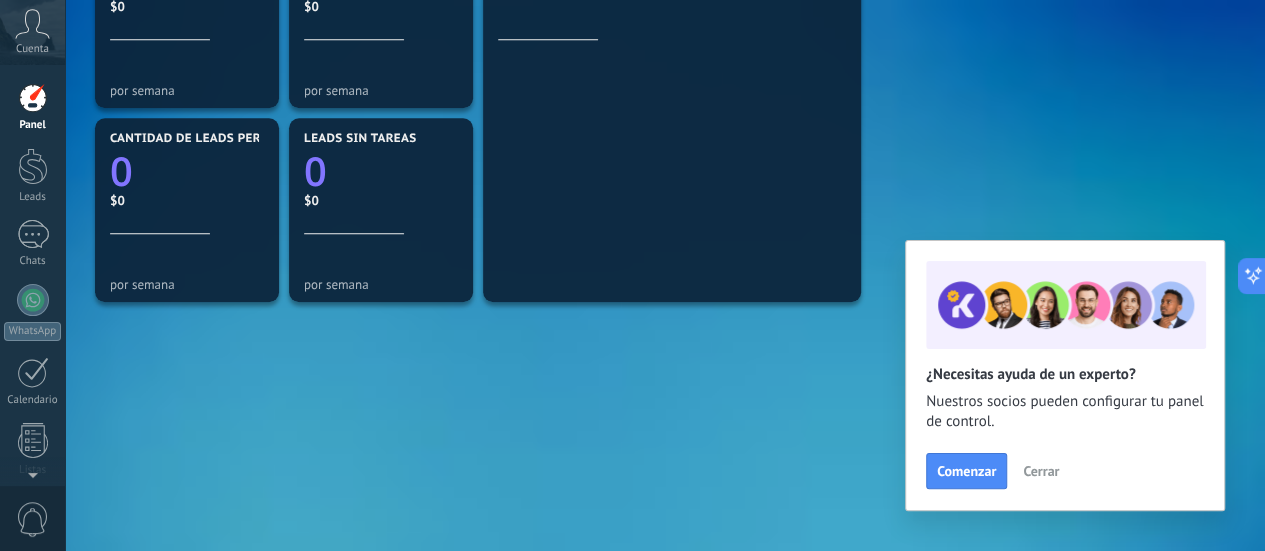 scroll, scrollTop: 734, scrollLeft: 0, axis: vertical 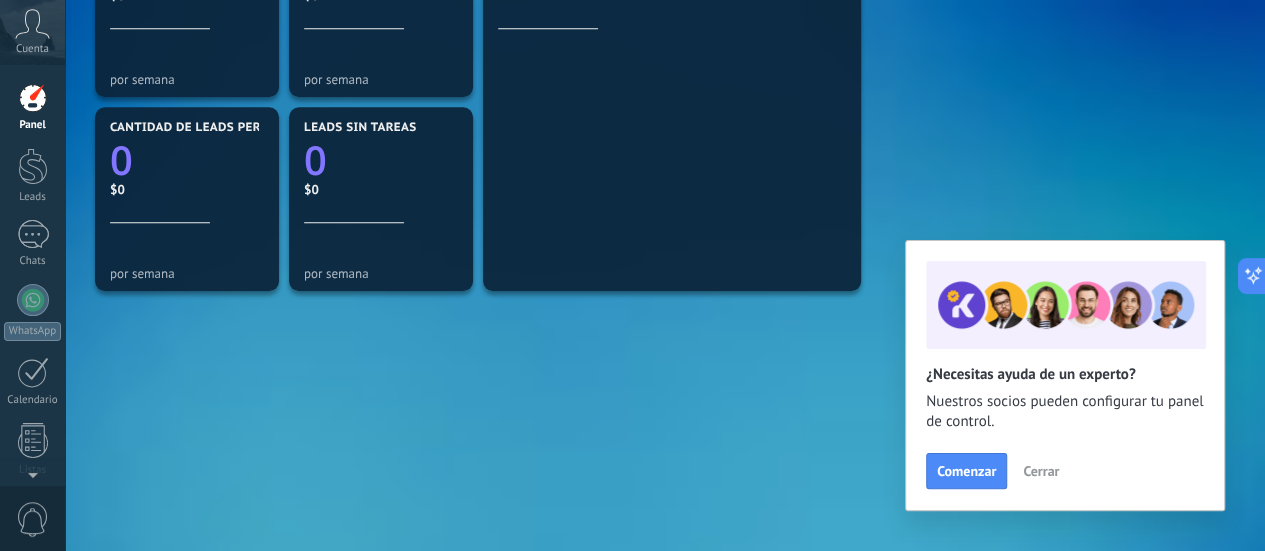 click on "Cerrar" at bounding box center [1041, 471] 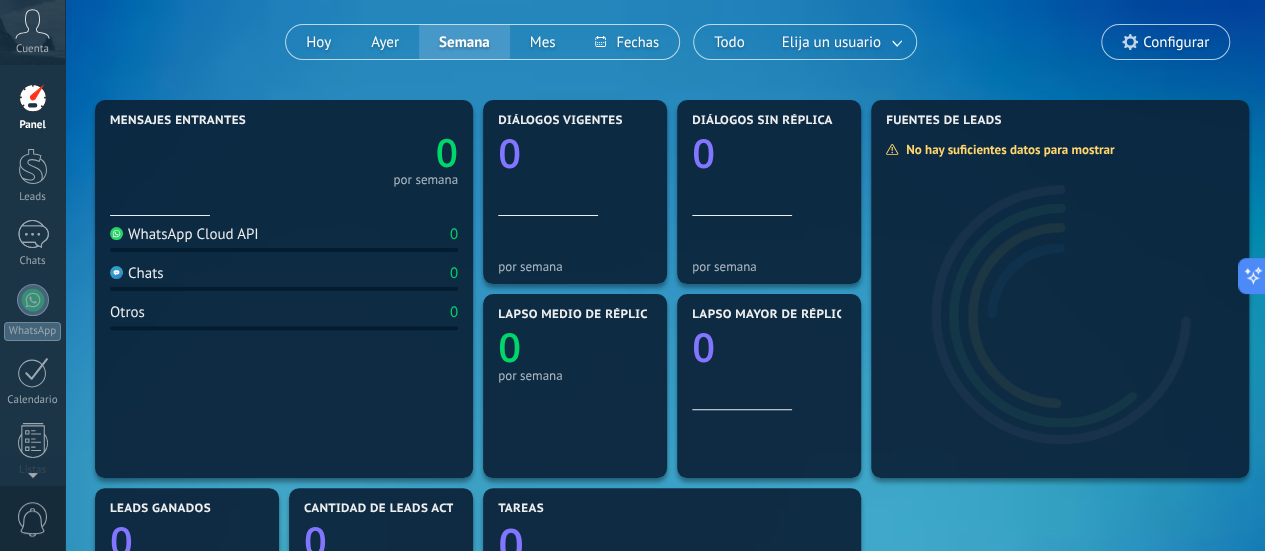 scroll, scrollTop: 34, scrollLeft: 0, axis: vertical 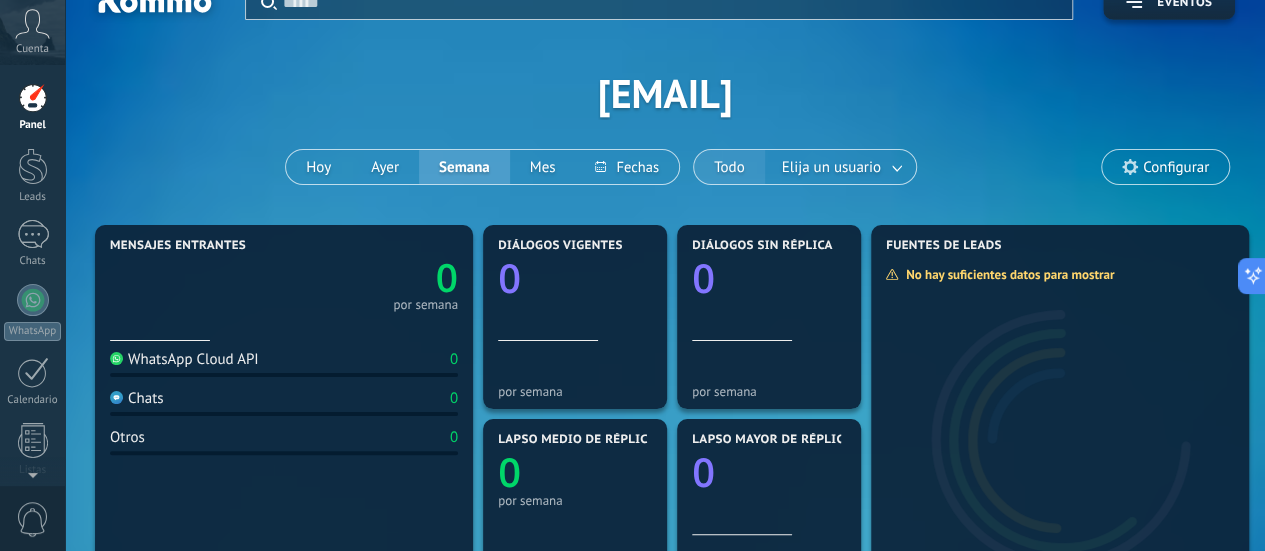 click on "Todo" at bounding box center [729, 167] 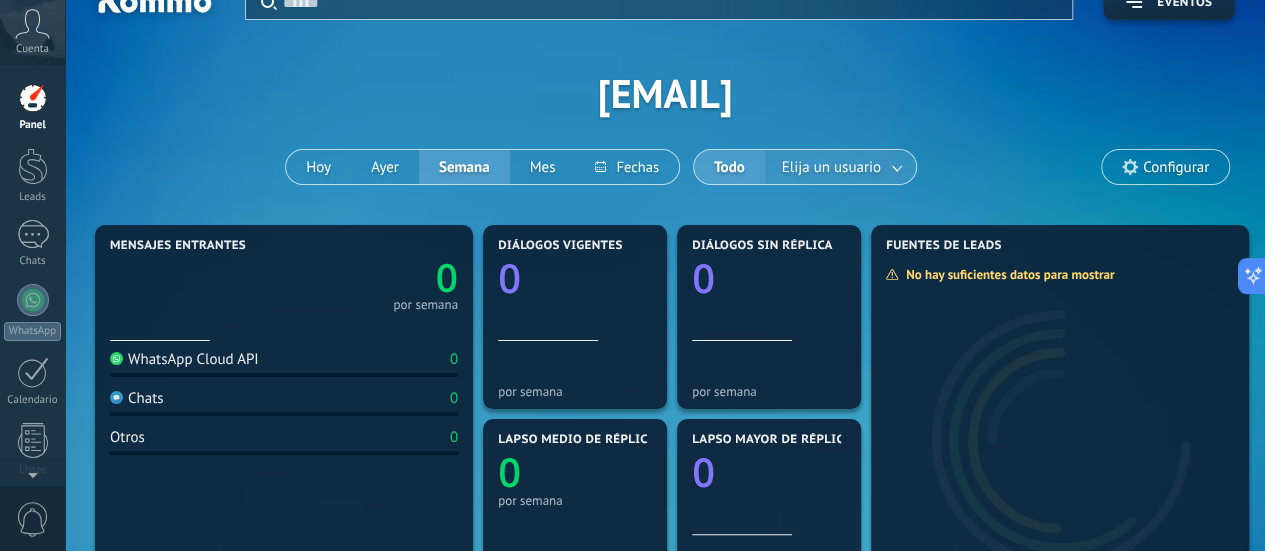 click on "Elija un usuario" at bounding box center (831, 167) 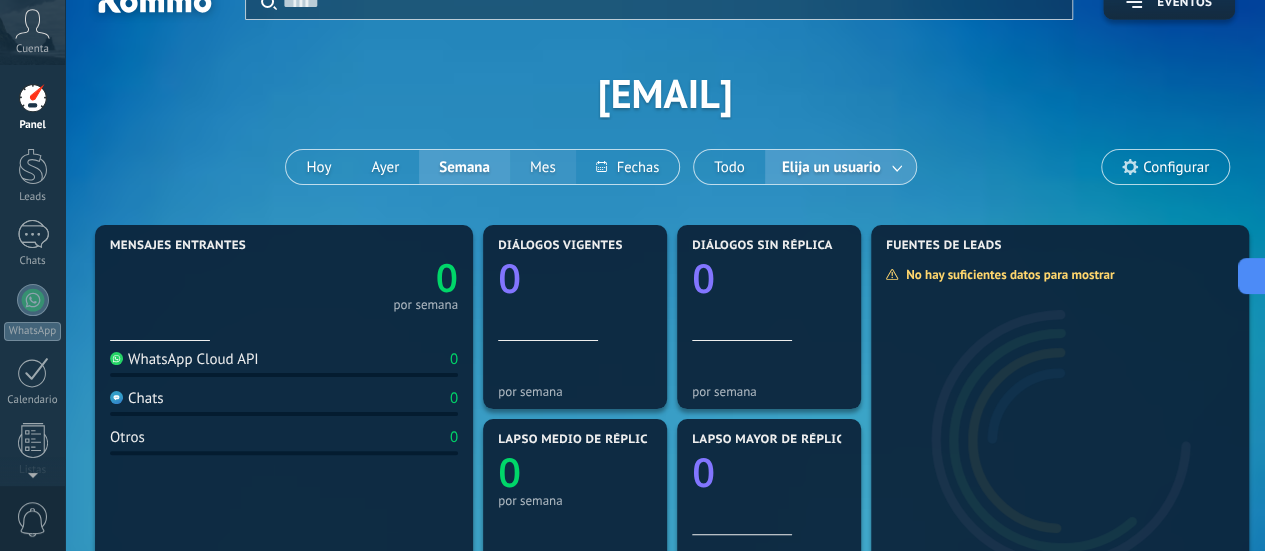 scroll, scrollTop: 0, scrollLeft: 0, axis: both 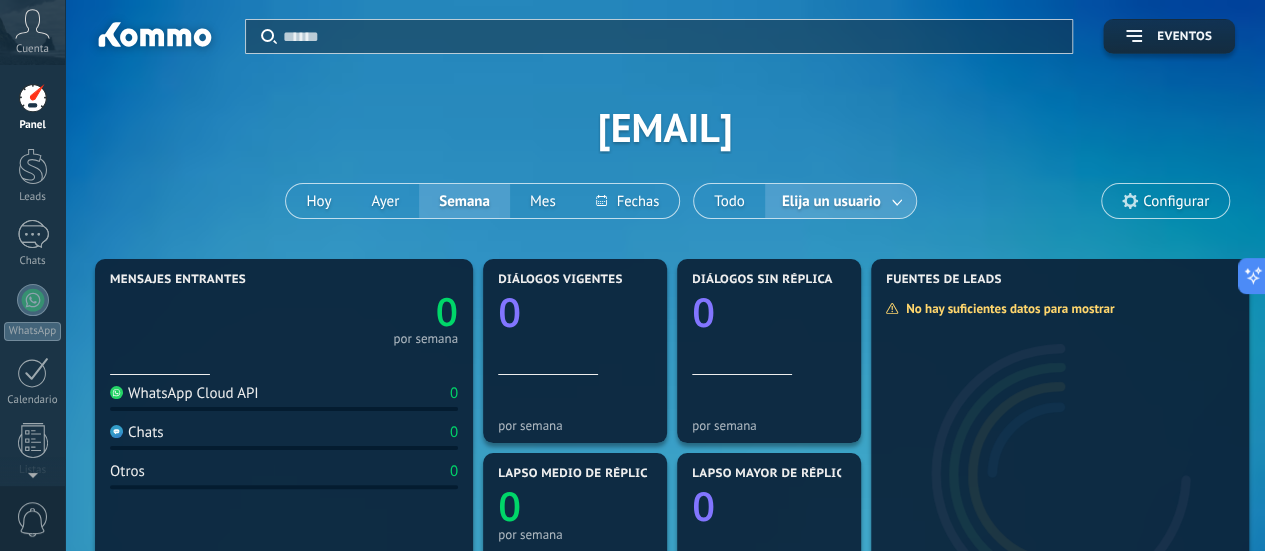 click on "Configurar" at bounding box center (1165, 201) 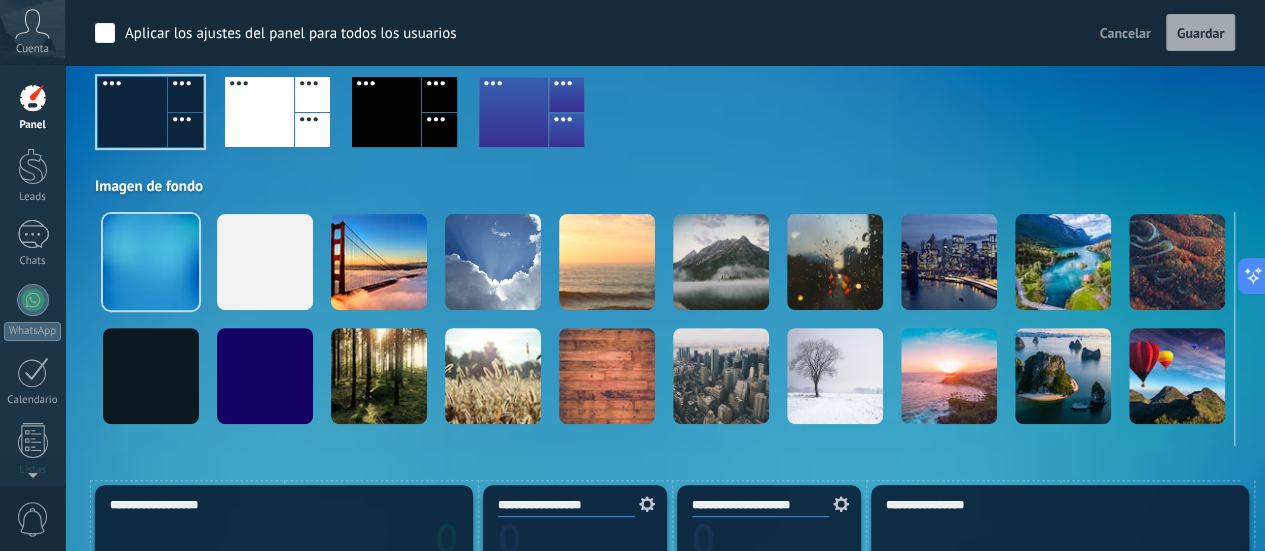 scroll, scrollTop: 200, scrollLeft: 0, axis: vertical 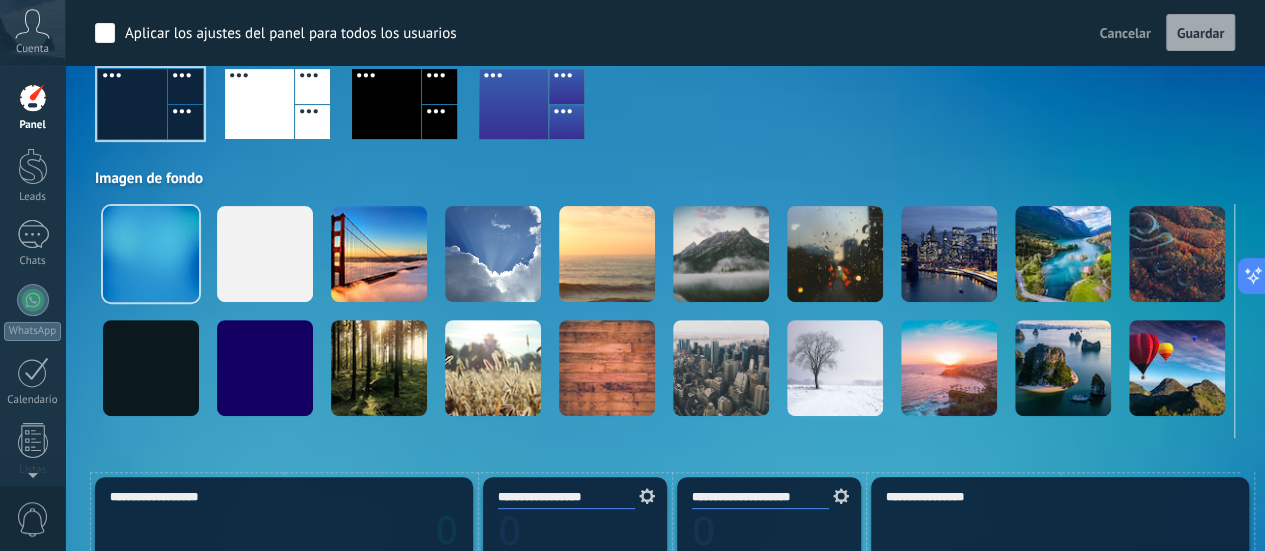 click at bounding box center (721, 254) 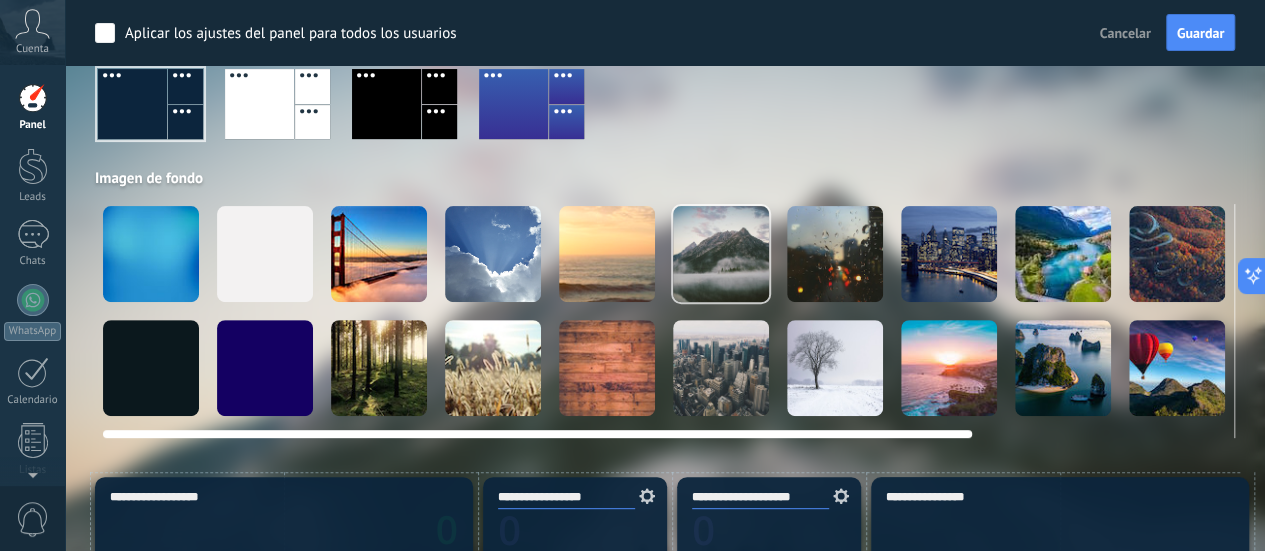 click at bounding box center [665, 311] 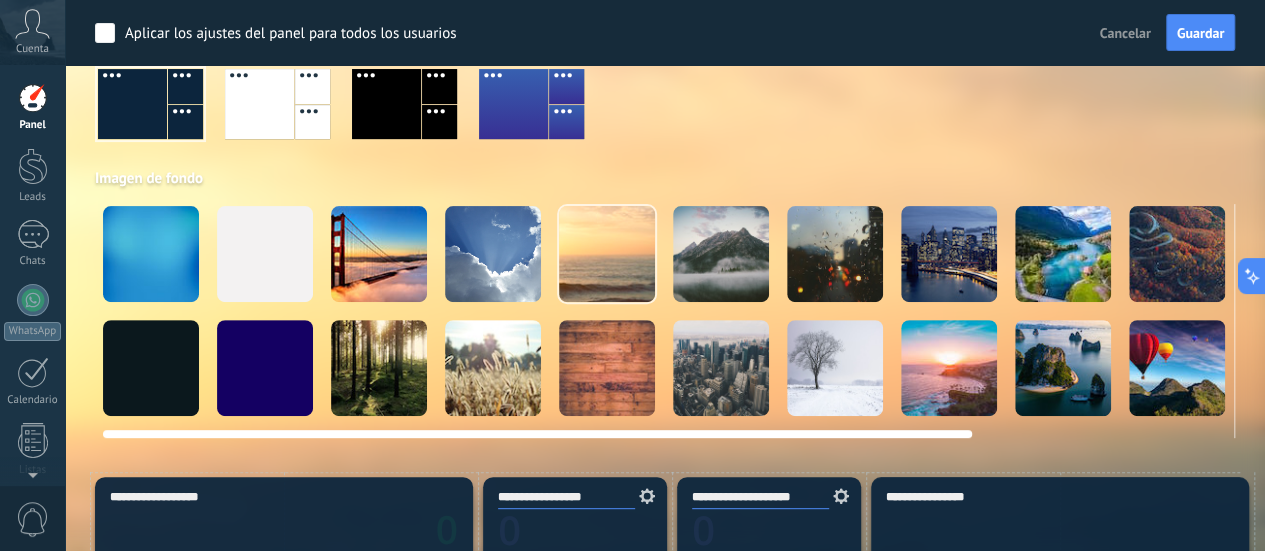scroll, scrollTop: 0, scrollLeft: 0, axis: both 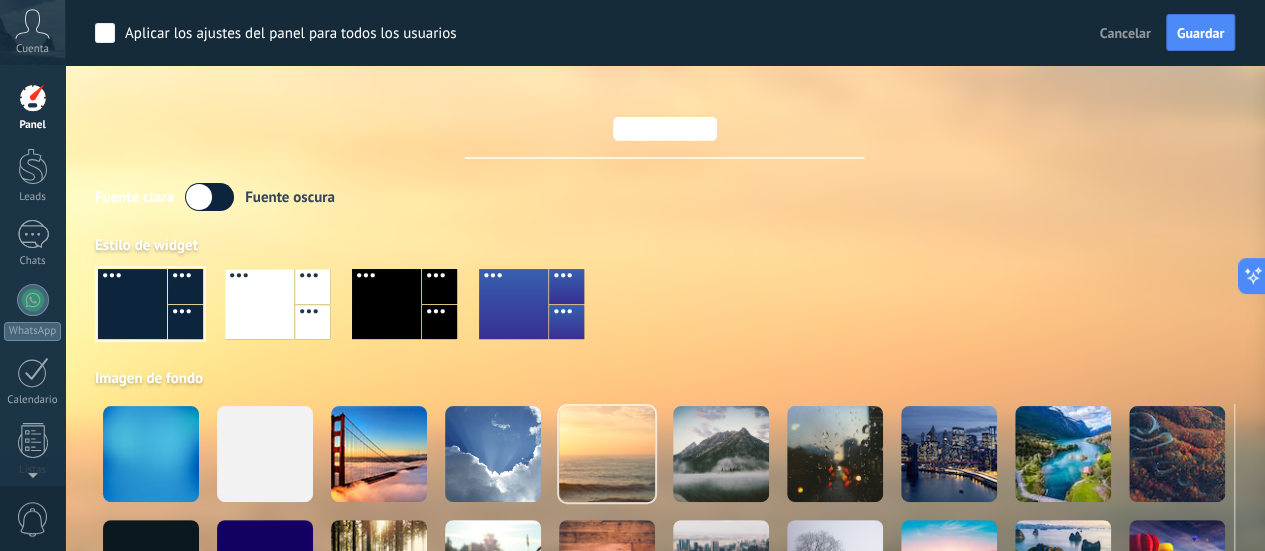 click on "Cancelar" at bounding box center (1125, 33) 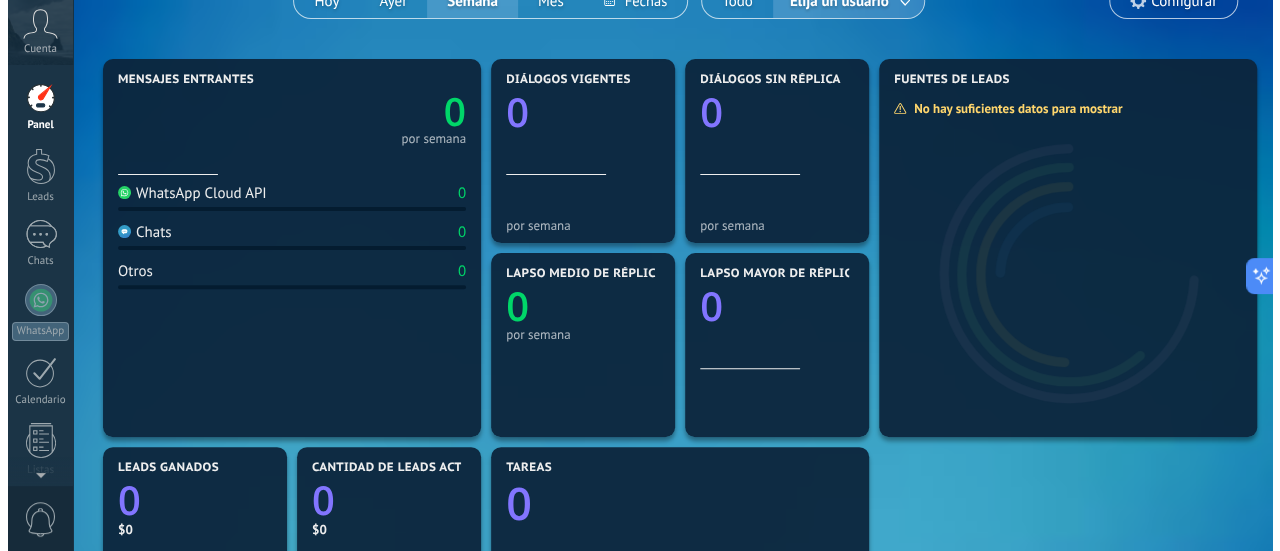 scroll, scrollTop: 0, scrollLeft: 0, axis: both 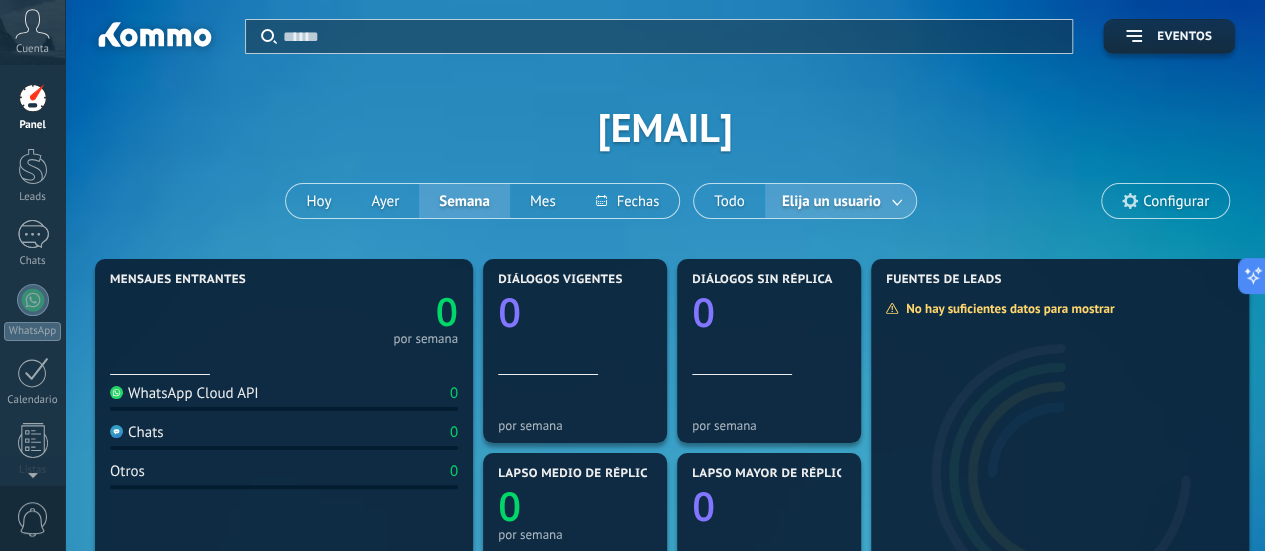 click at bounding box center [33, 98] 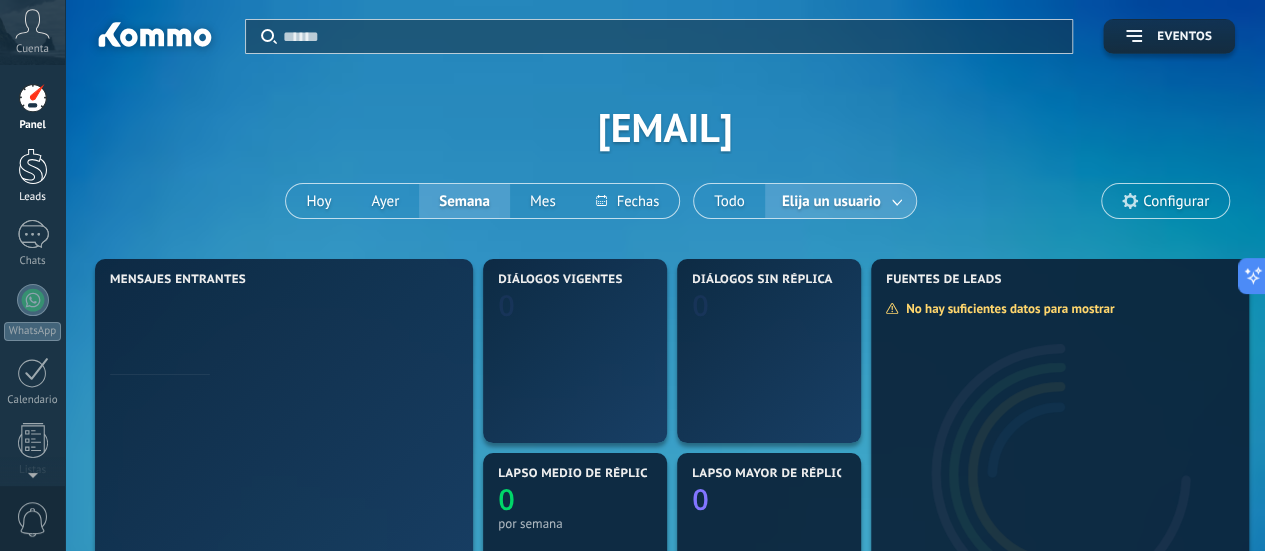 click at bounding box center [33, 166] 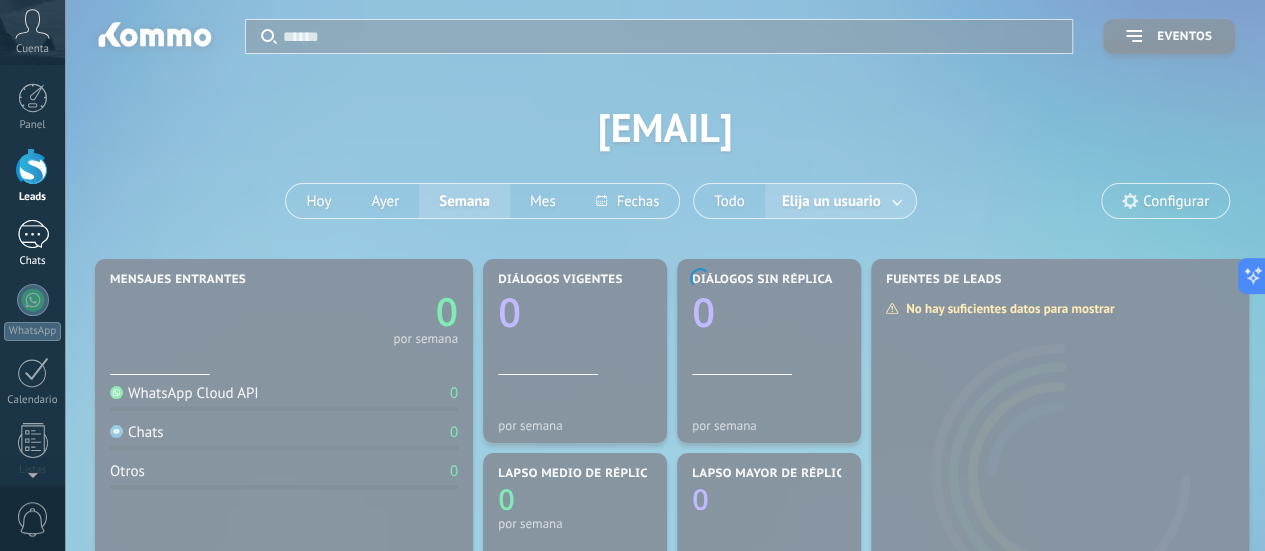 drag, startPoint x: 30, startPoint y: 241, endPoint x: 30, endPoint y: 280, distance: 39 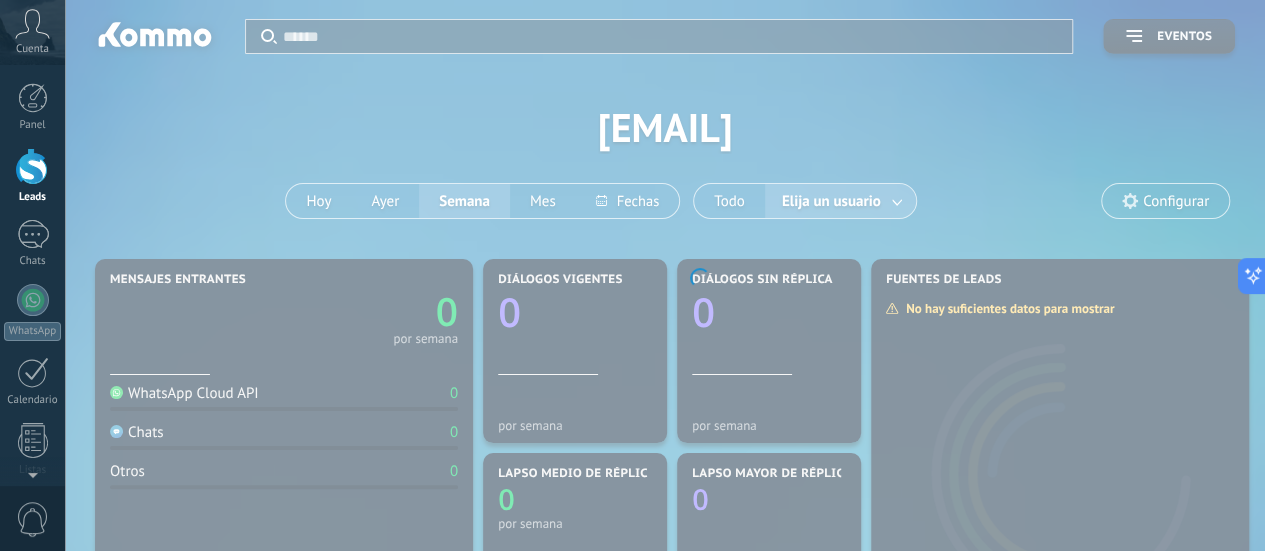 click at bounding box center (33, 234) 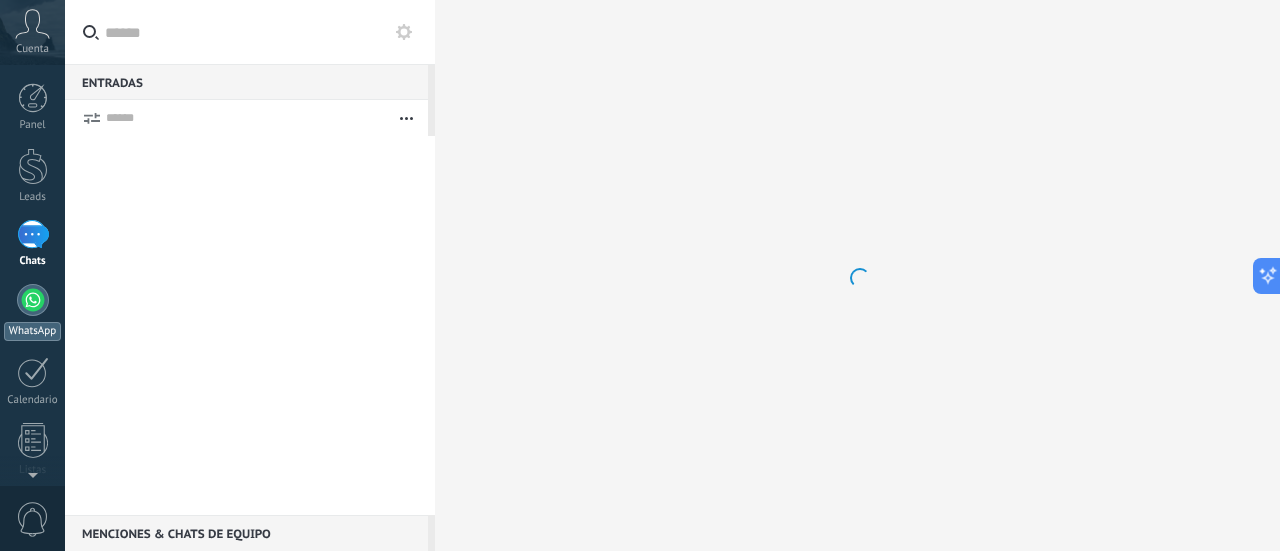 click at bounding box center [33, 300] 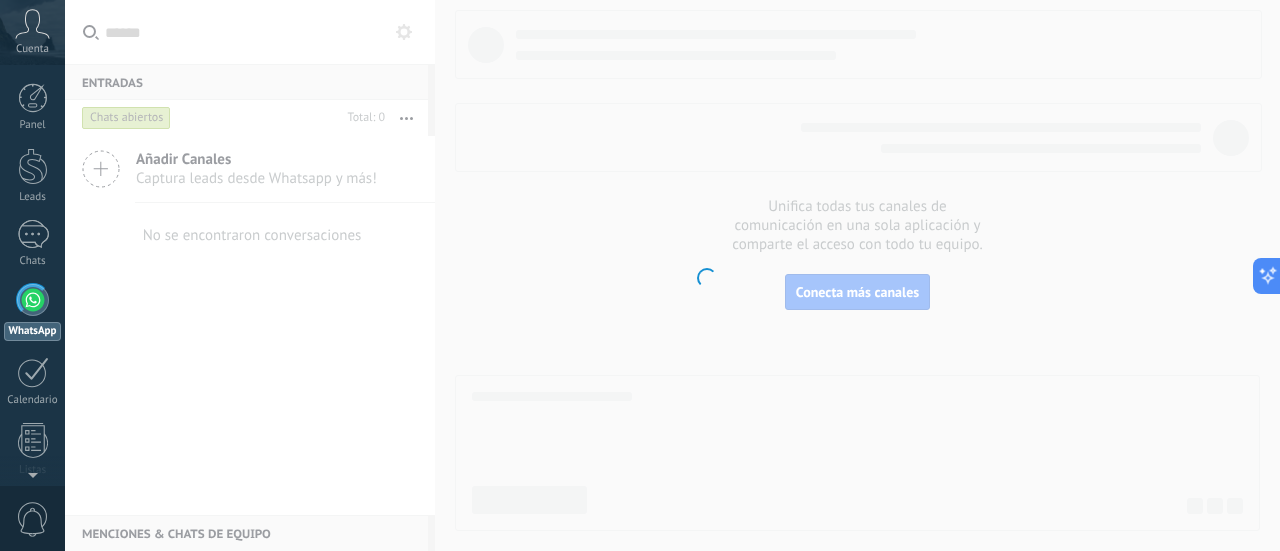 scroll, scrollTop: 57, scrollLeft: 0, axis: vertical 